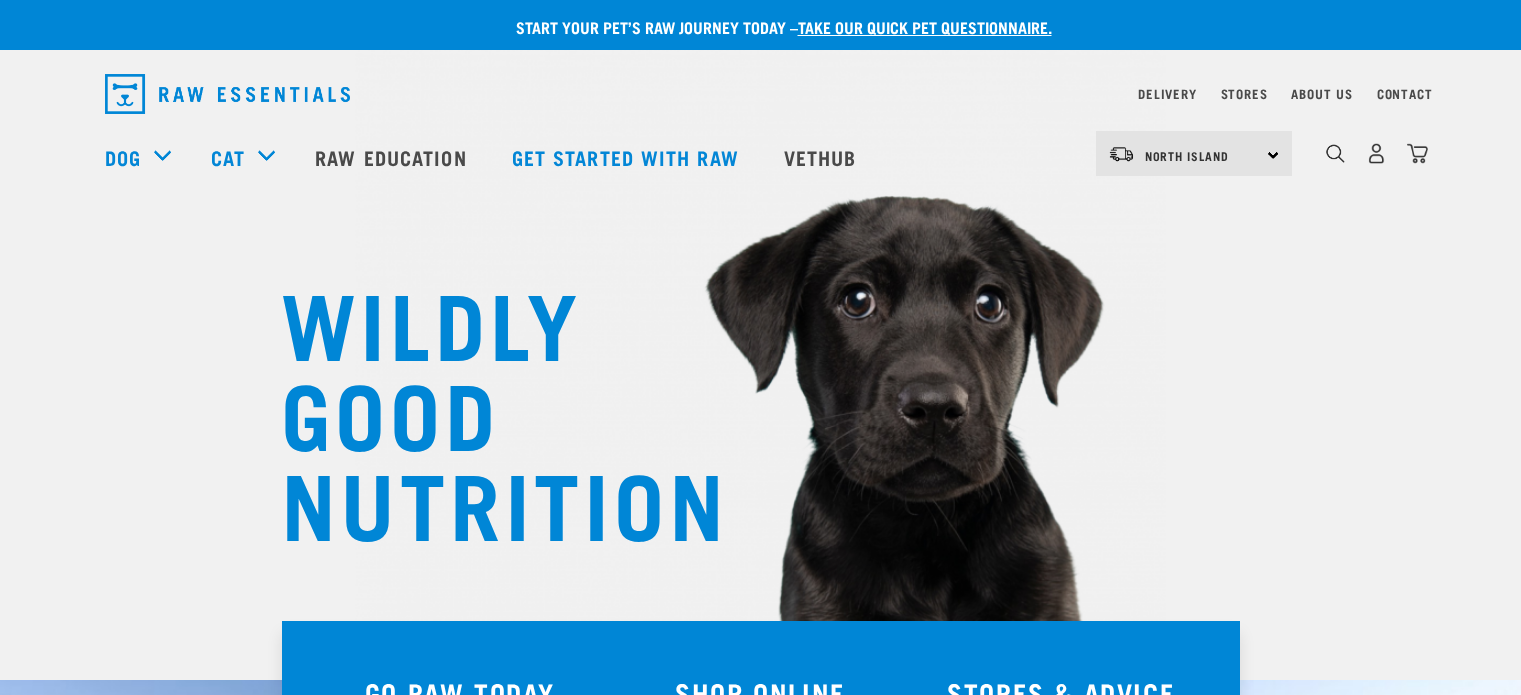 scroll, scrollTop: 0, scrollLeft: 0, axis: both 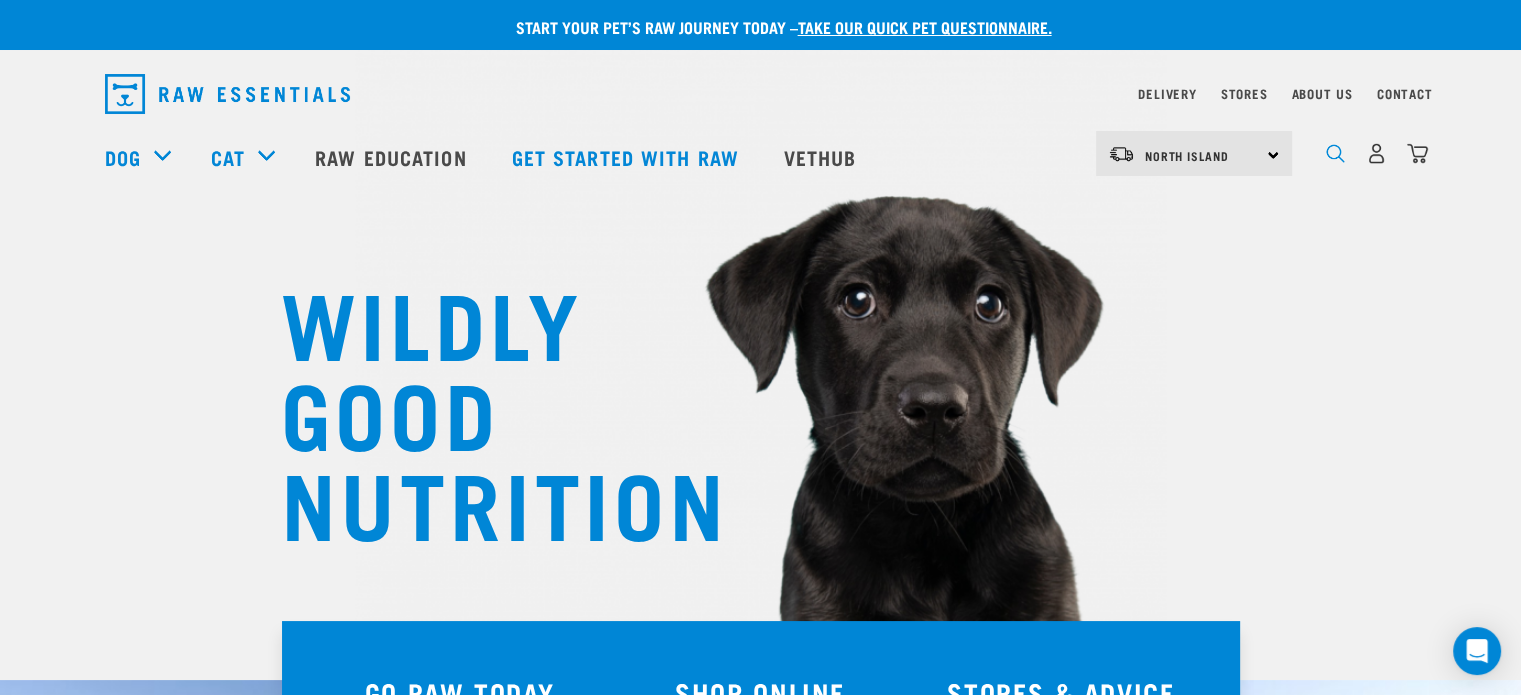 click at bounding box center [1335, 153] 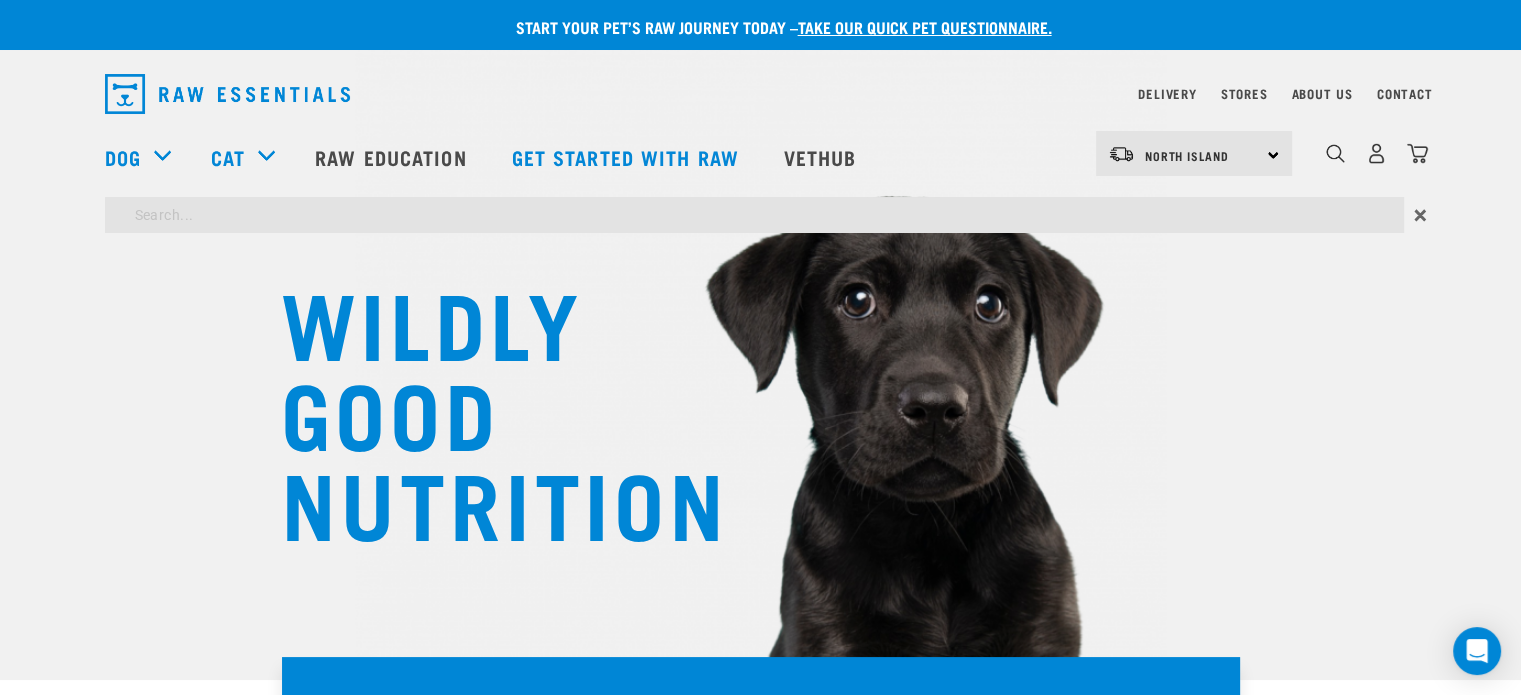 click on "WILDLY GOOD NUTRITION
Start your pet’s raw journey today –  take our quick pet questionnaire.
Delivery
Stores
About Us
Contact" at bounding box center (760, 1625) 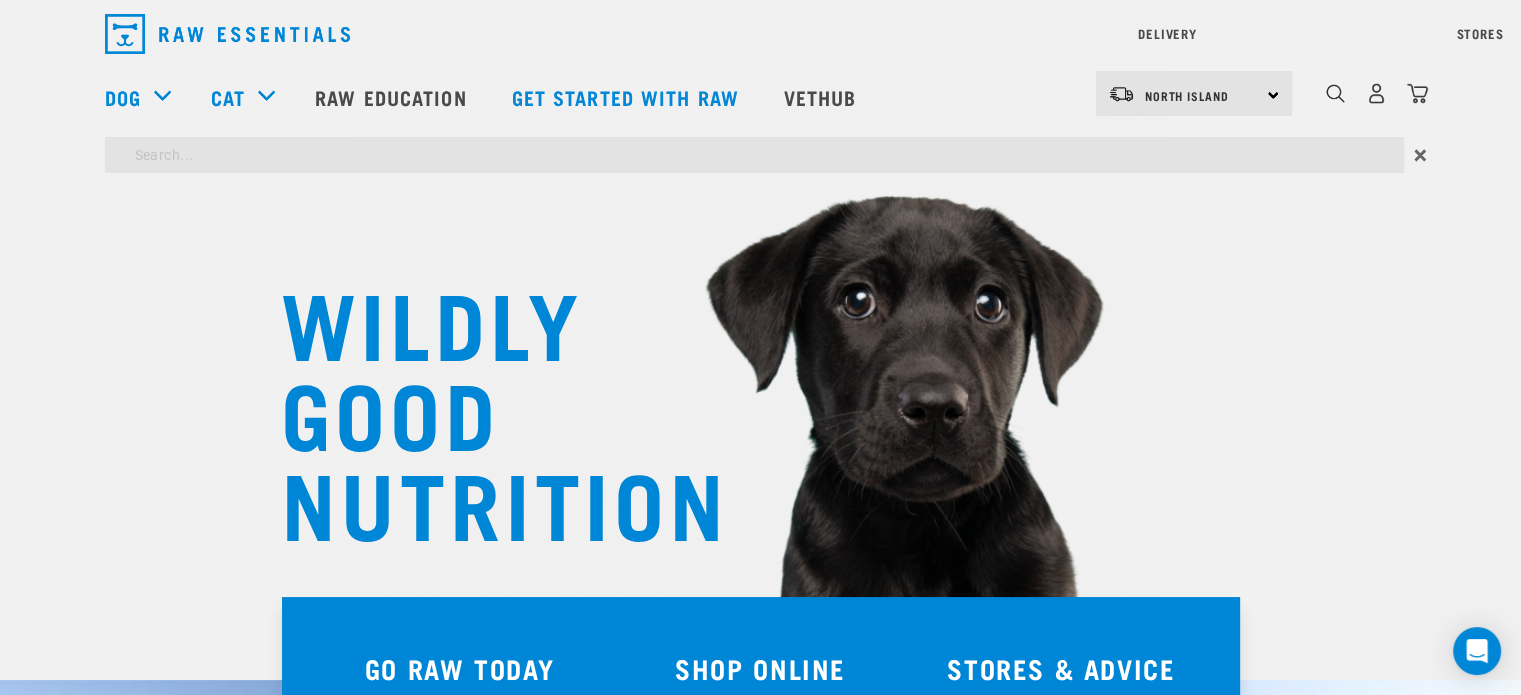 type on "boneless mixes and minces" 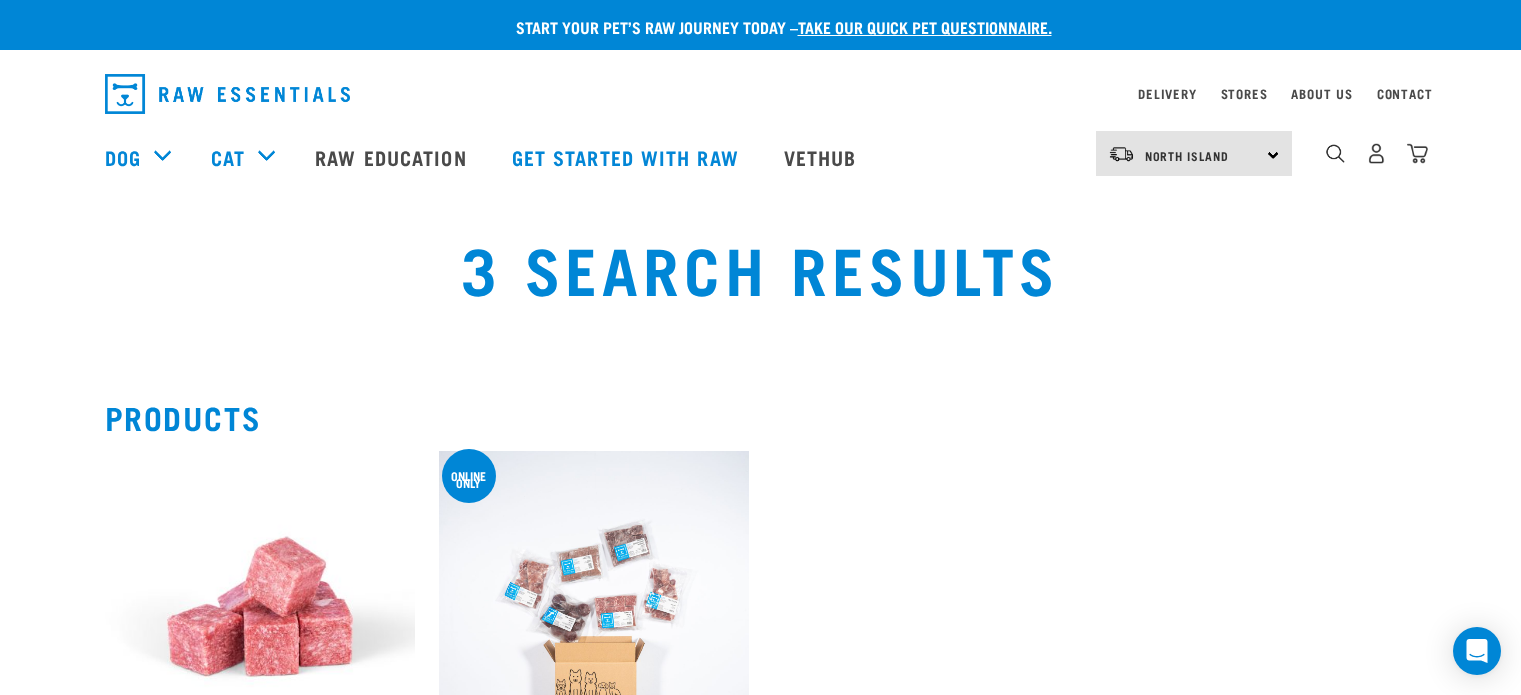 scroll, scrollTop: 0, scrollLeft: 0, axis: both 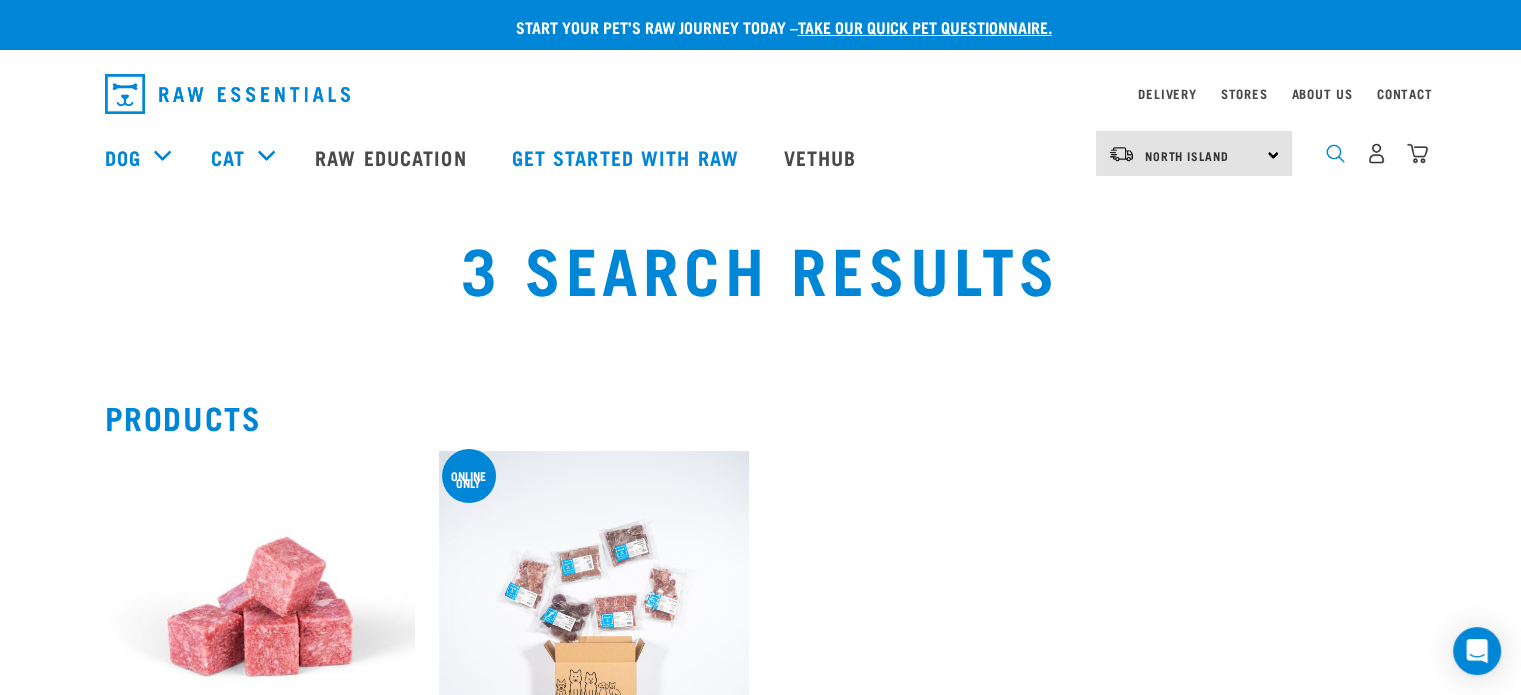 click at bounding box center [1335, 153] 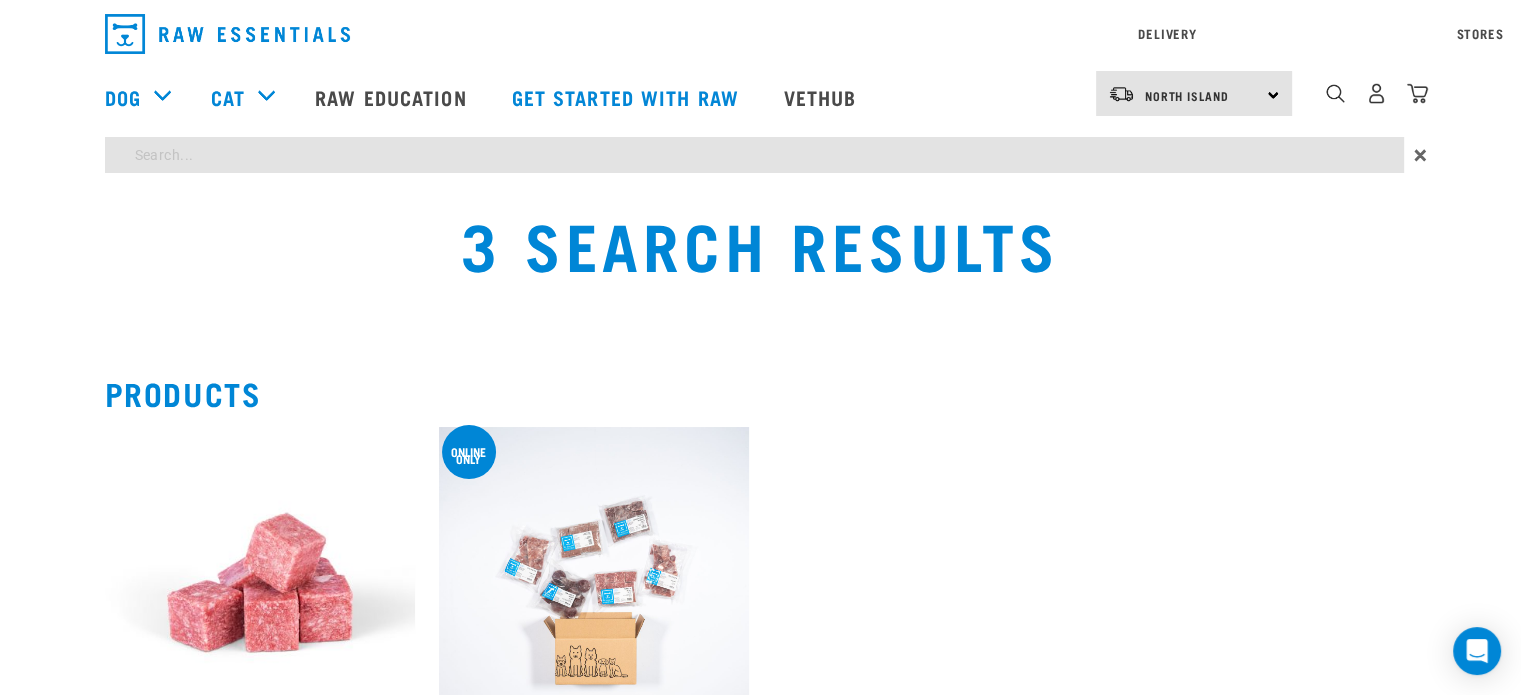 click on "Start your pet’s raw journey today –  take our quick pet questionnaire.
Delivery
Stores
About Us
Contact" at bounding box center [760, 732] 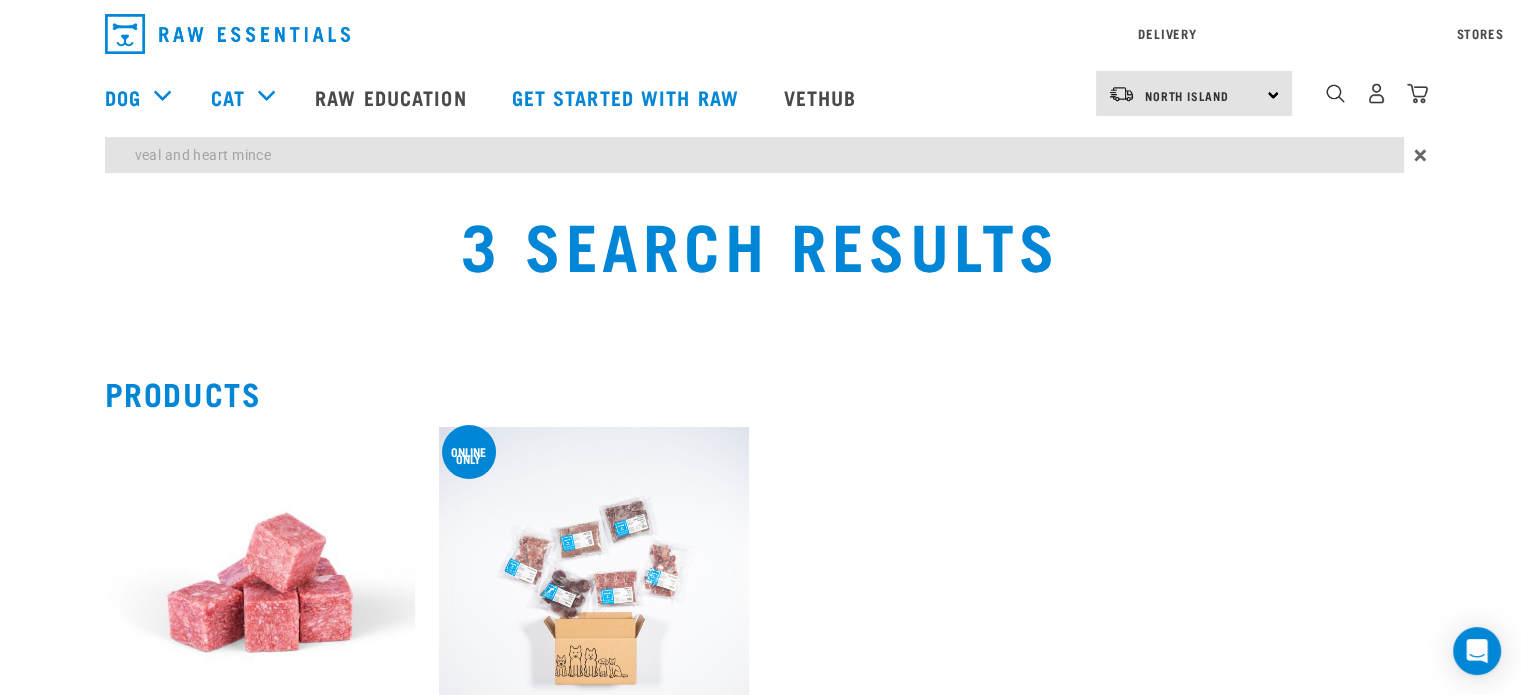 type on "veal and heart mince" 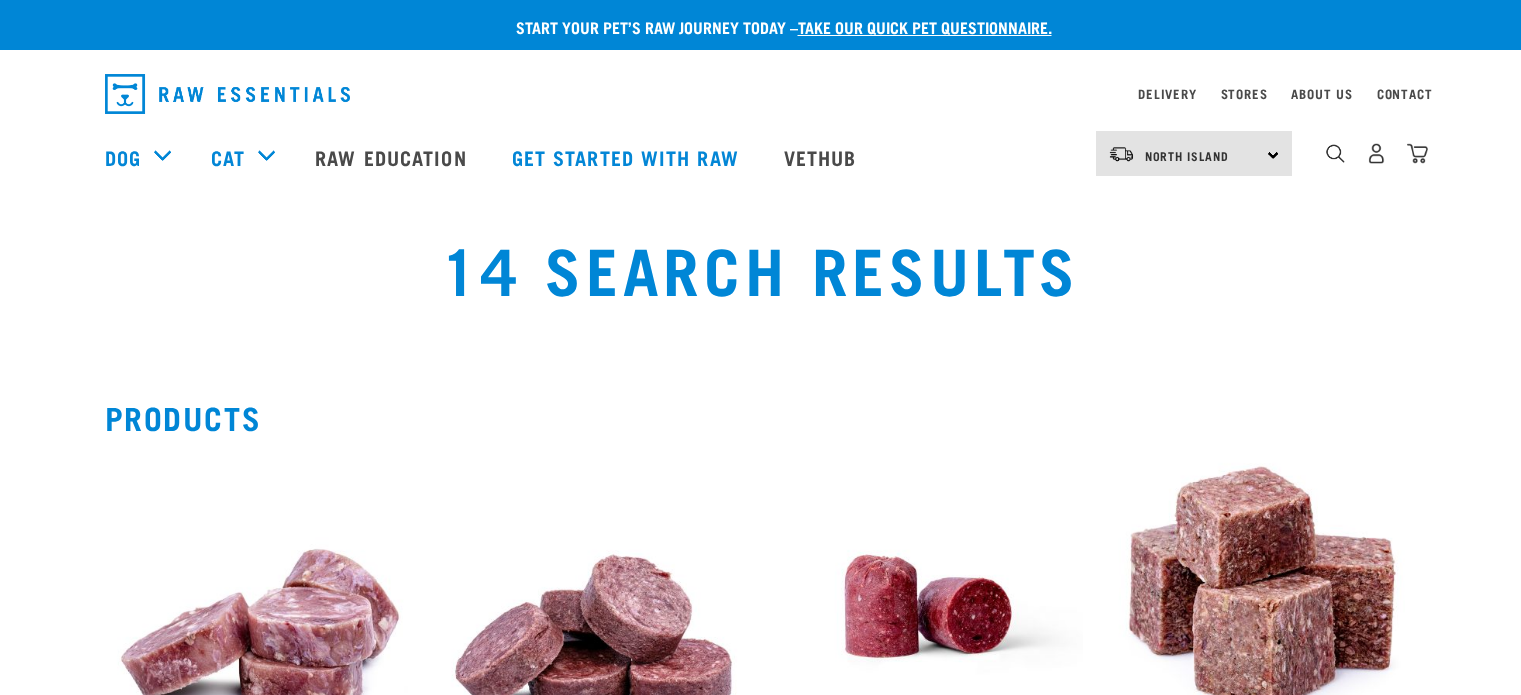scroll, scrollTop: 0, scrollLeft: 0, axis: both 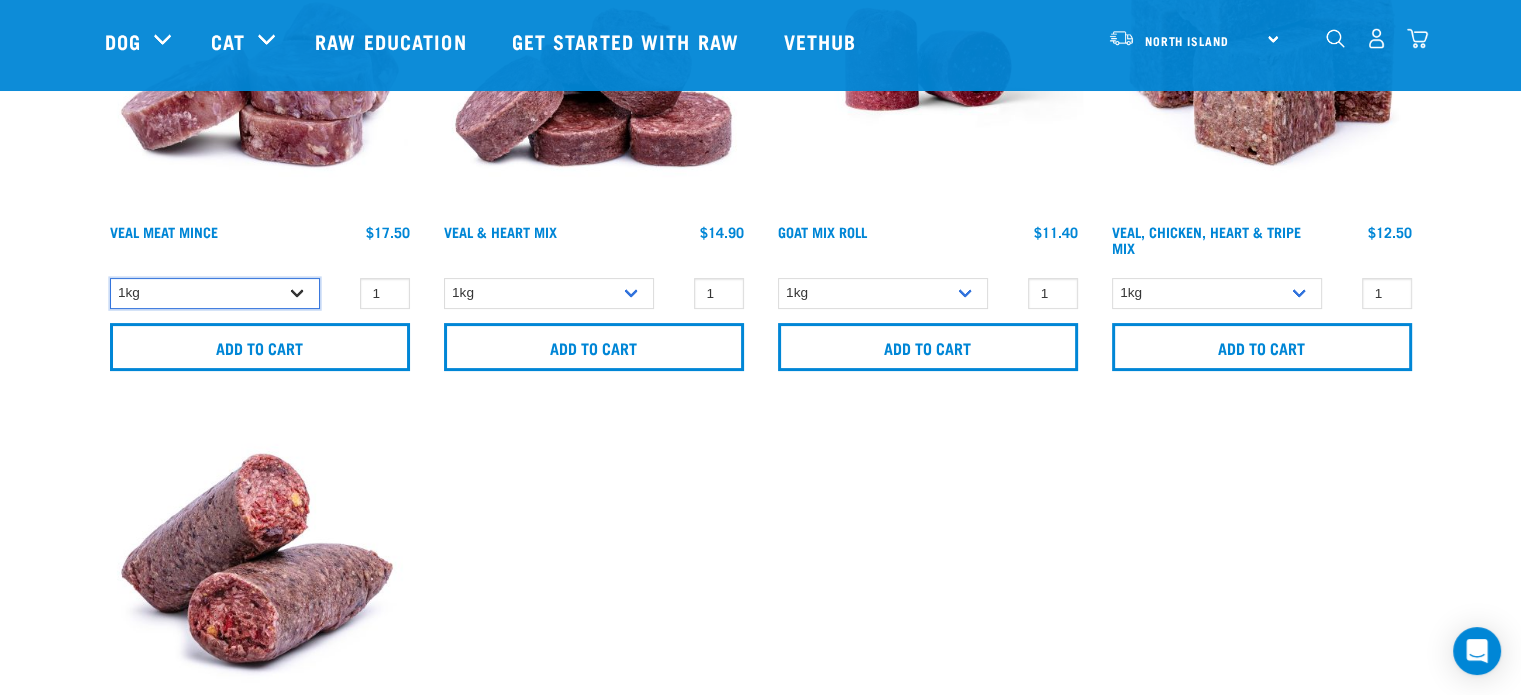 click on "1kg
3kg" at bounding box center (215, 293) 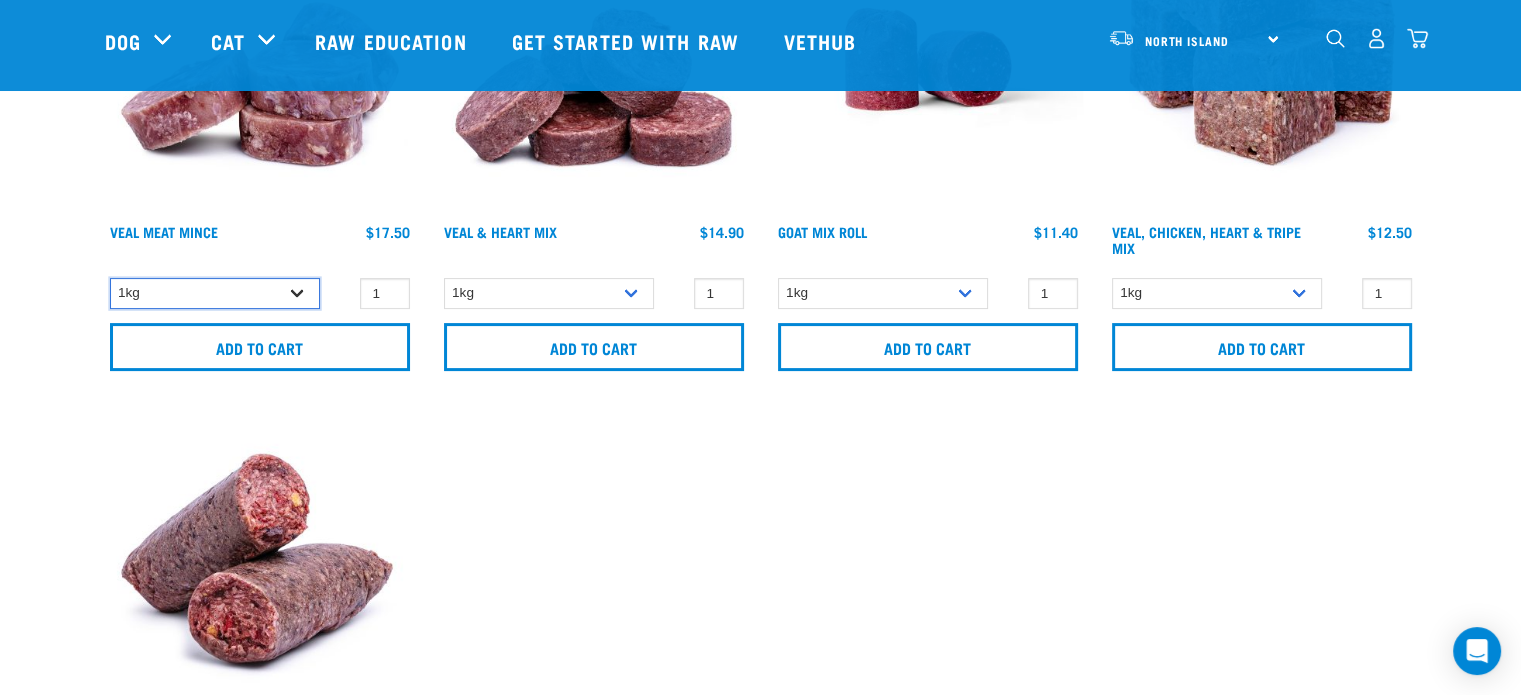 select on "703" 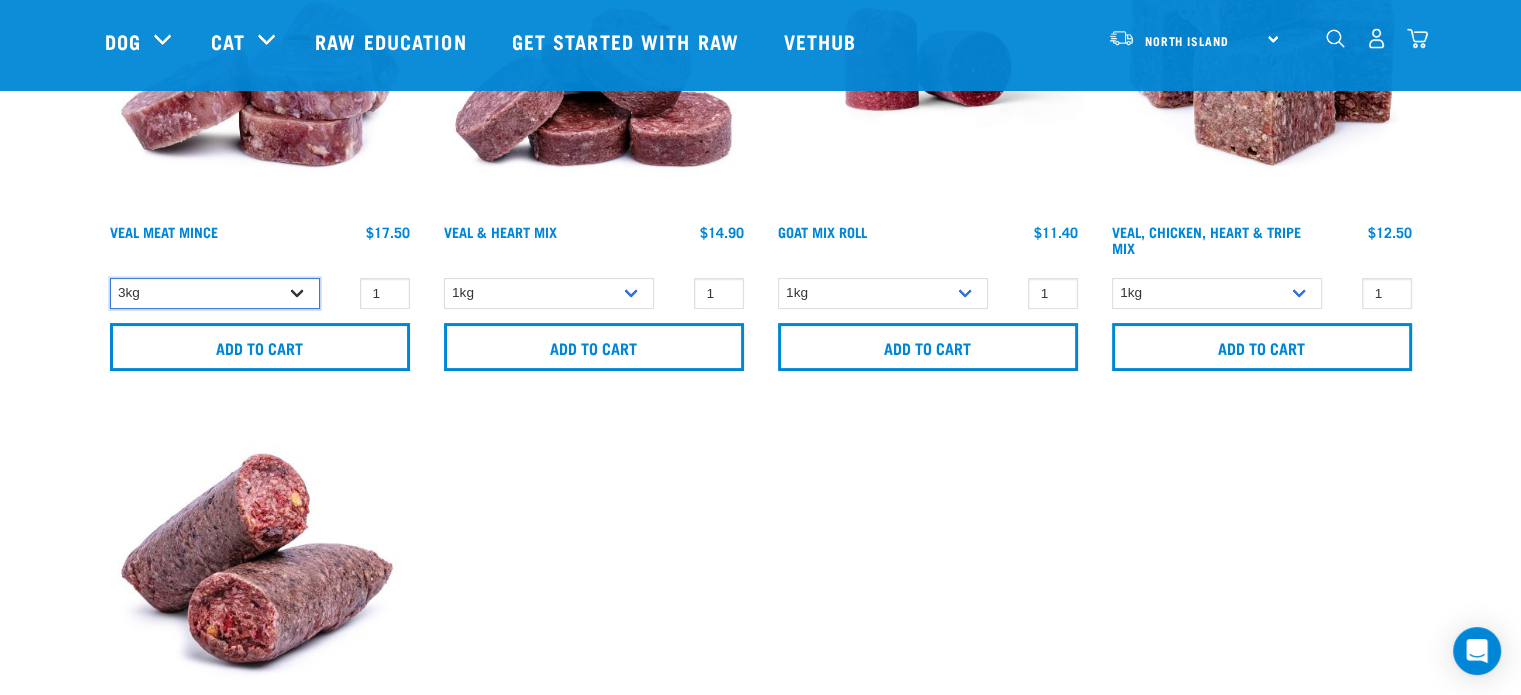 click on "1kg
3kg" at bounding box center (215, 293) 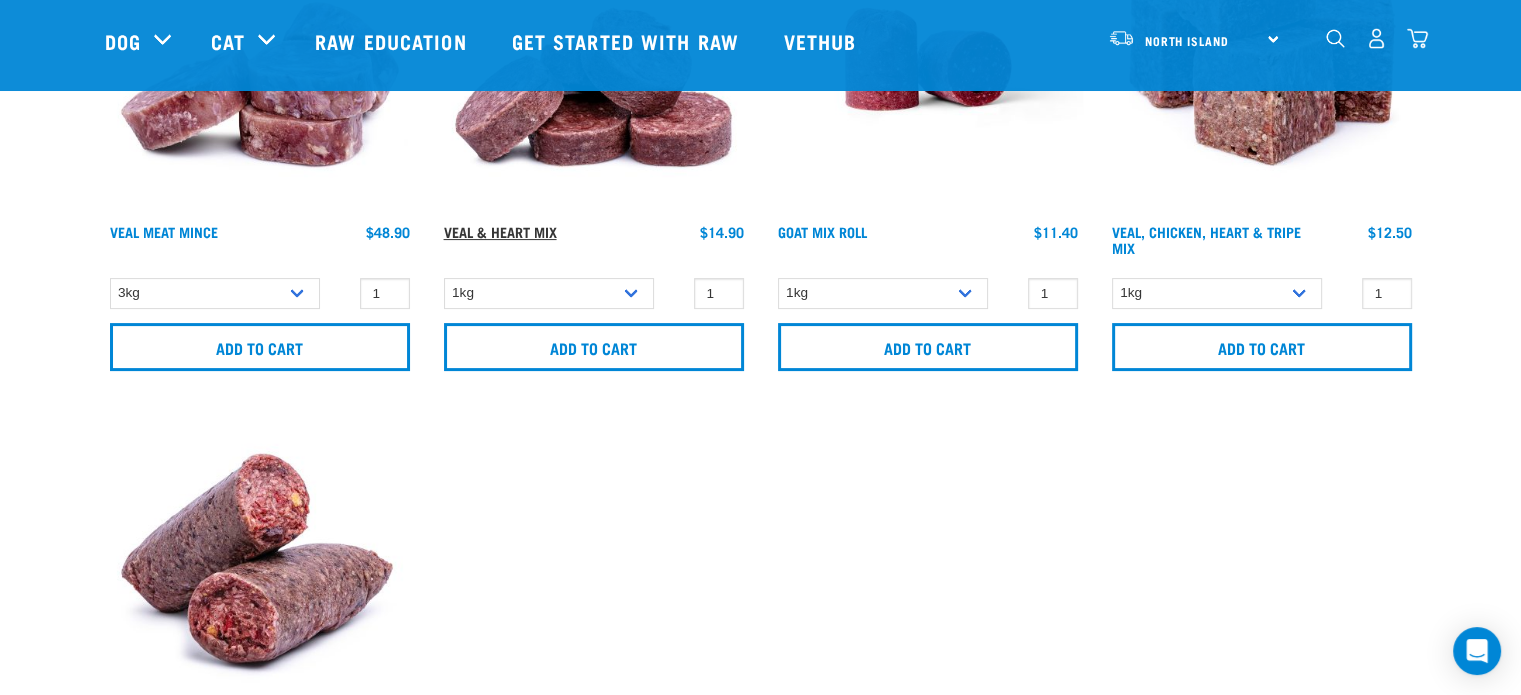 click on "Veal & Heart Mix" at bounding box center [500, 231] 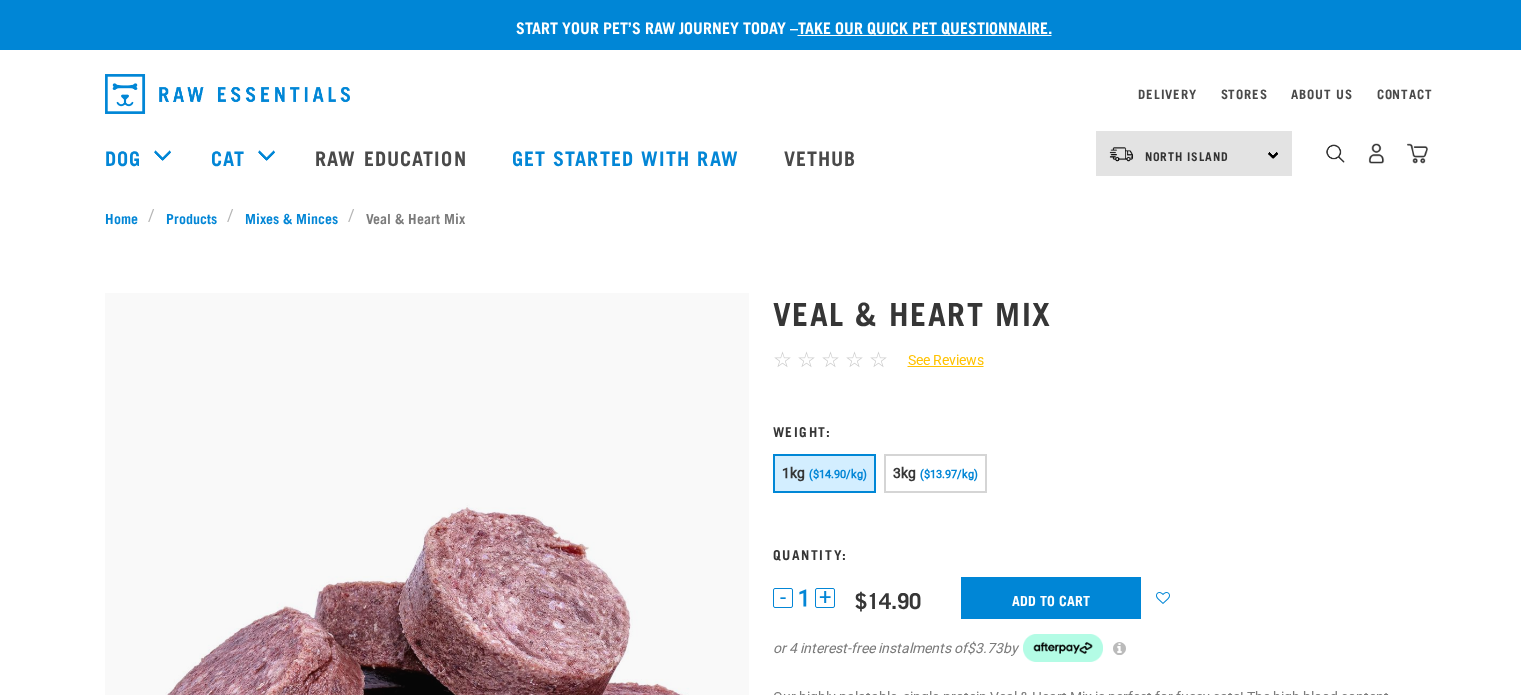 scroll, scrollTop: 0, scrollLeft: 0, axis: both 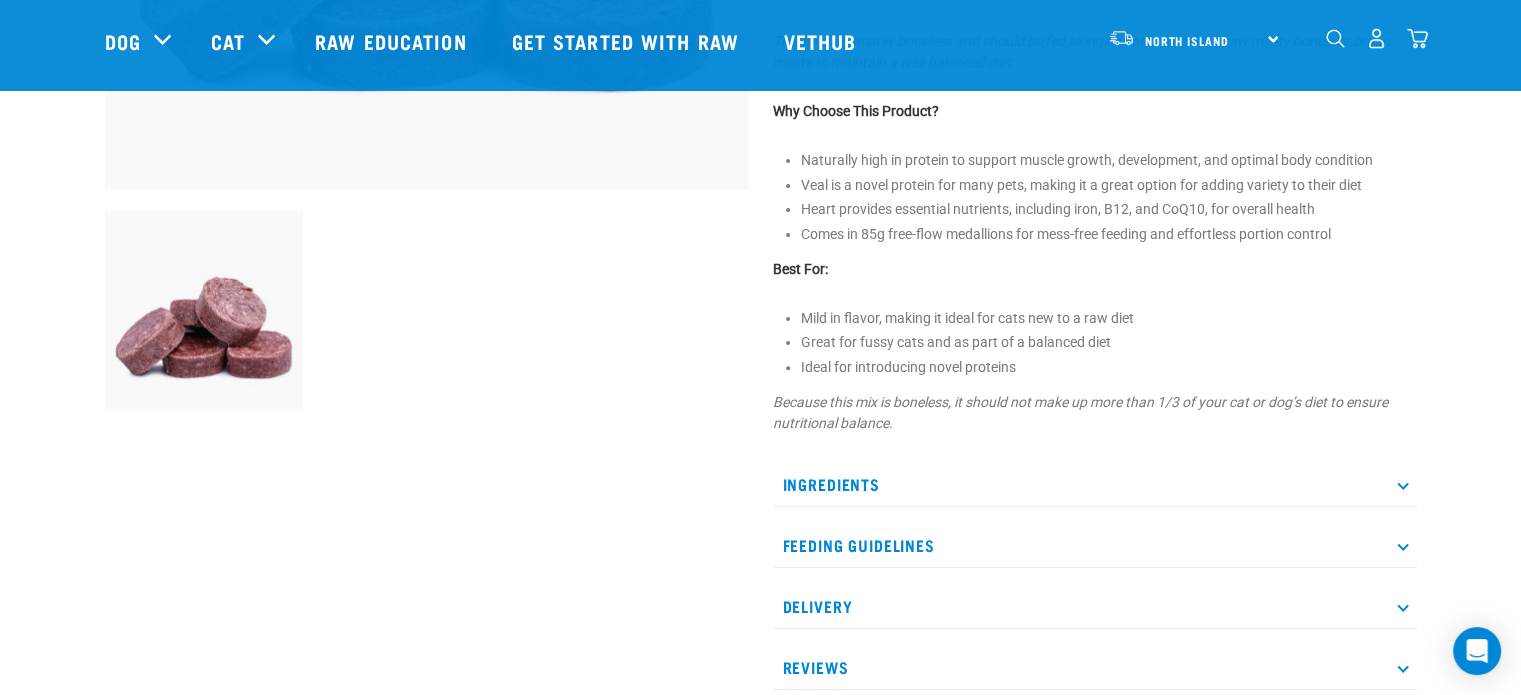 click on "Ingredients" at bounding box center (1095, 484) 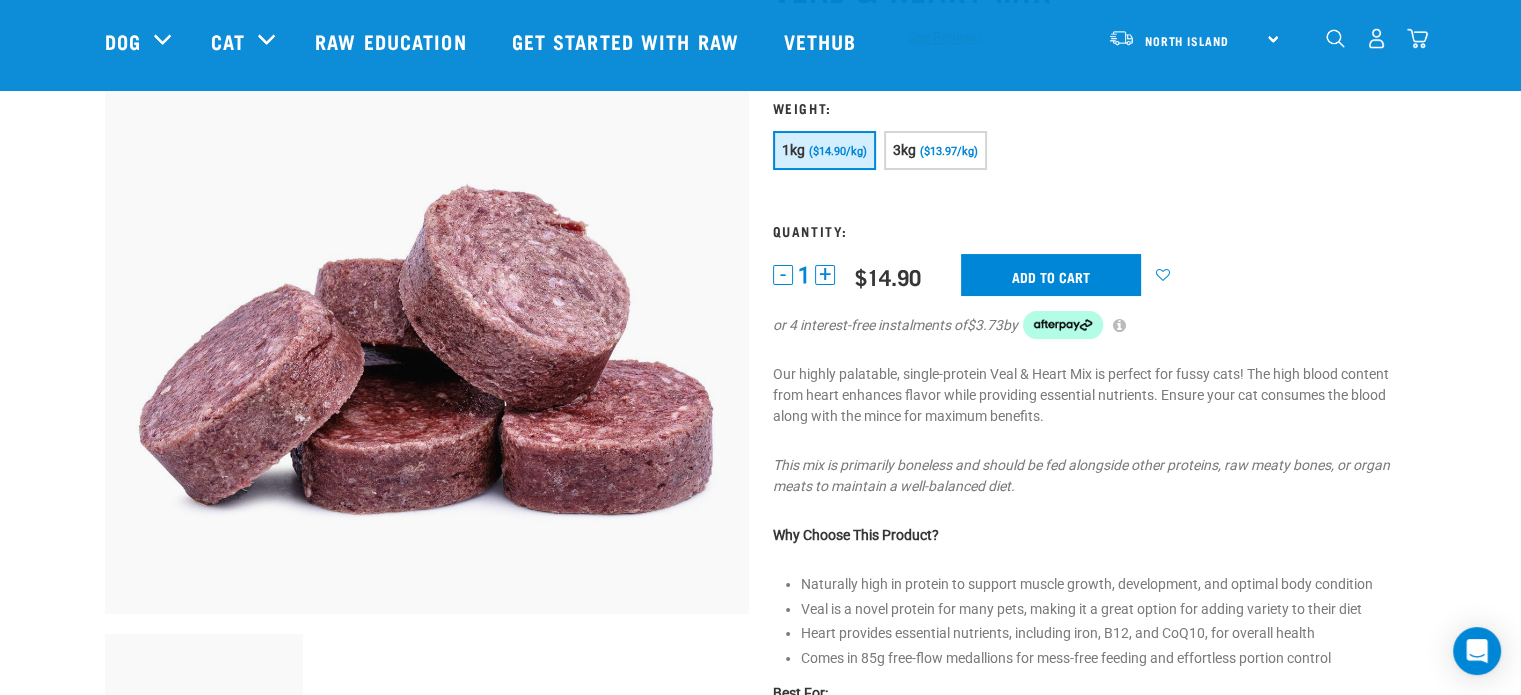 scroll, scrollTop: 100, scrollLeft: 0, axis: vertical 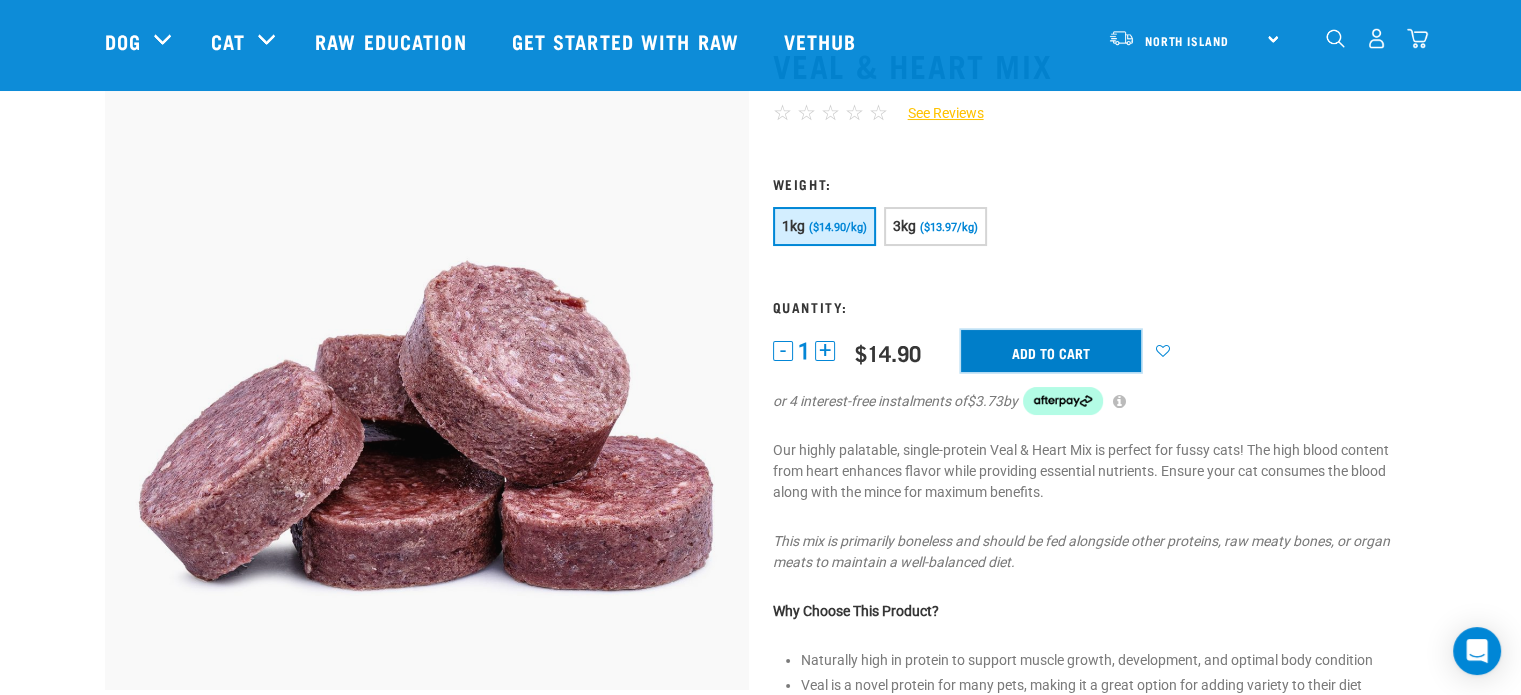 click on "Add to cart" at bounding box center (1051, 351) 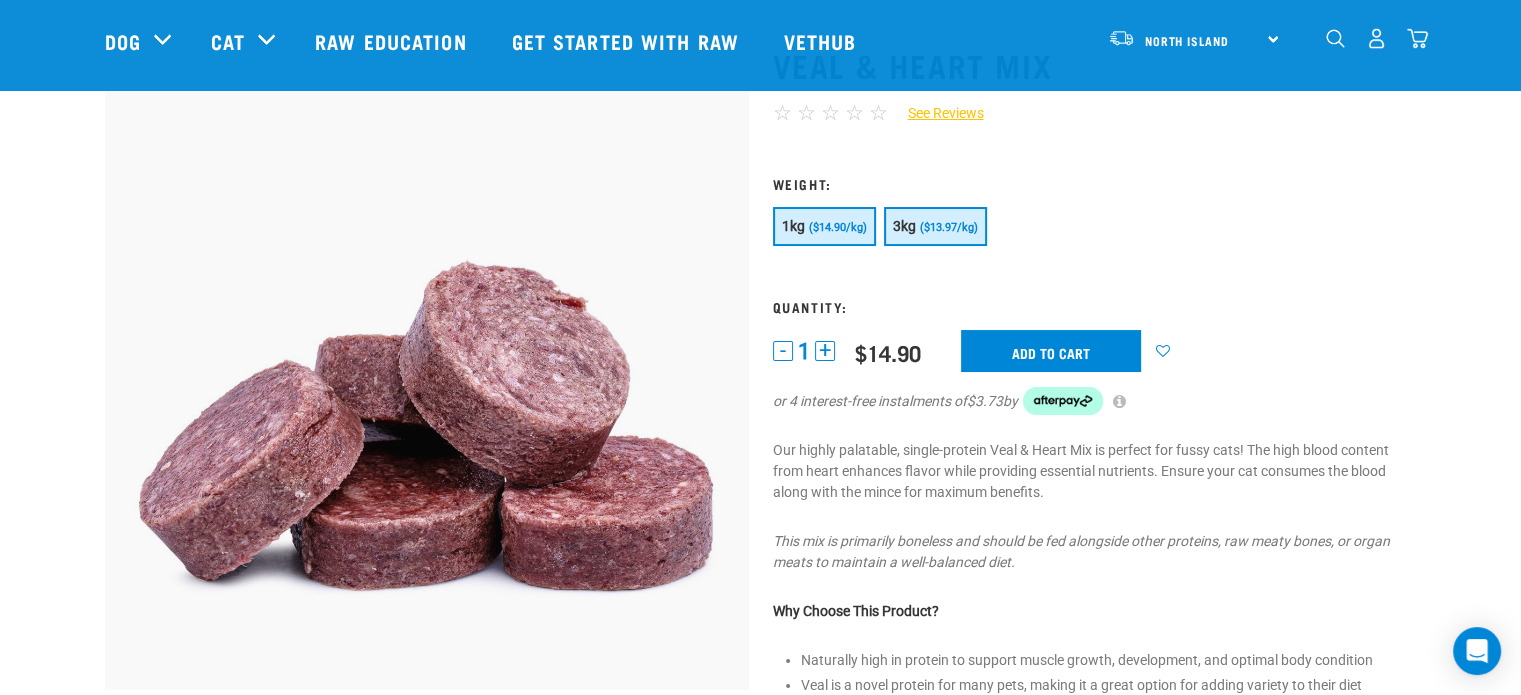 click on "($13.97/kg)" at bounding box center [949, 227] 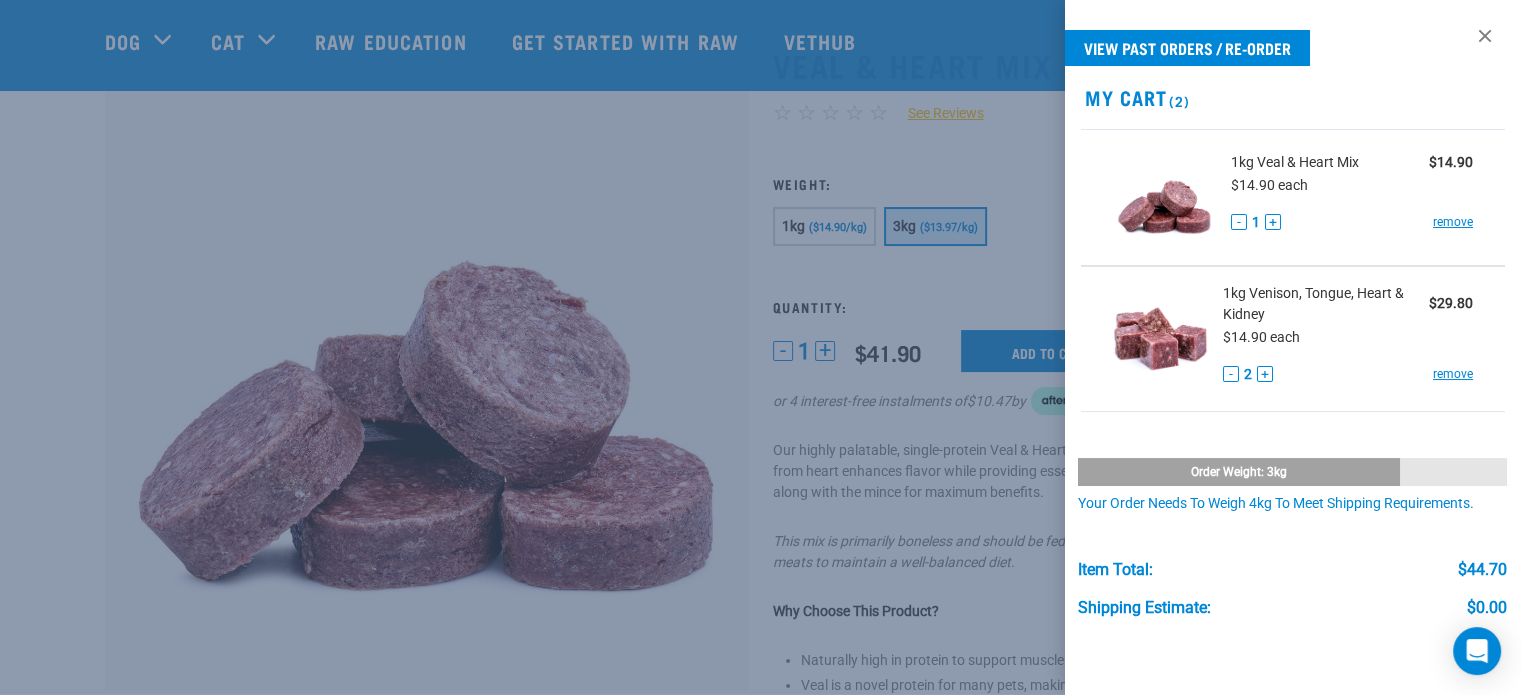click at bounding box center [760, 347] 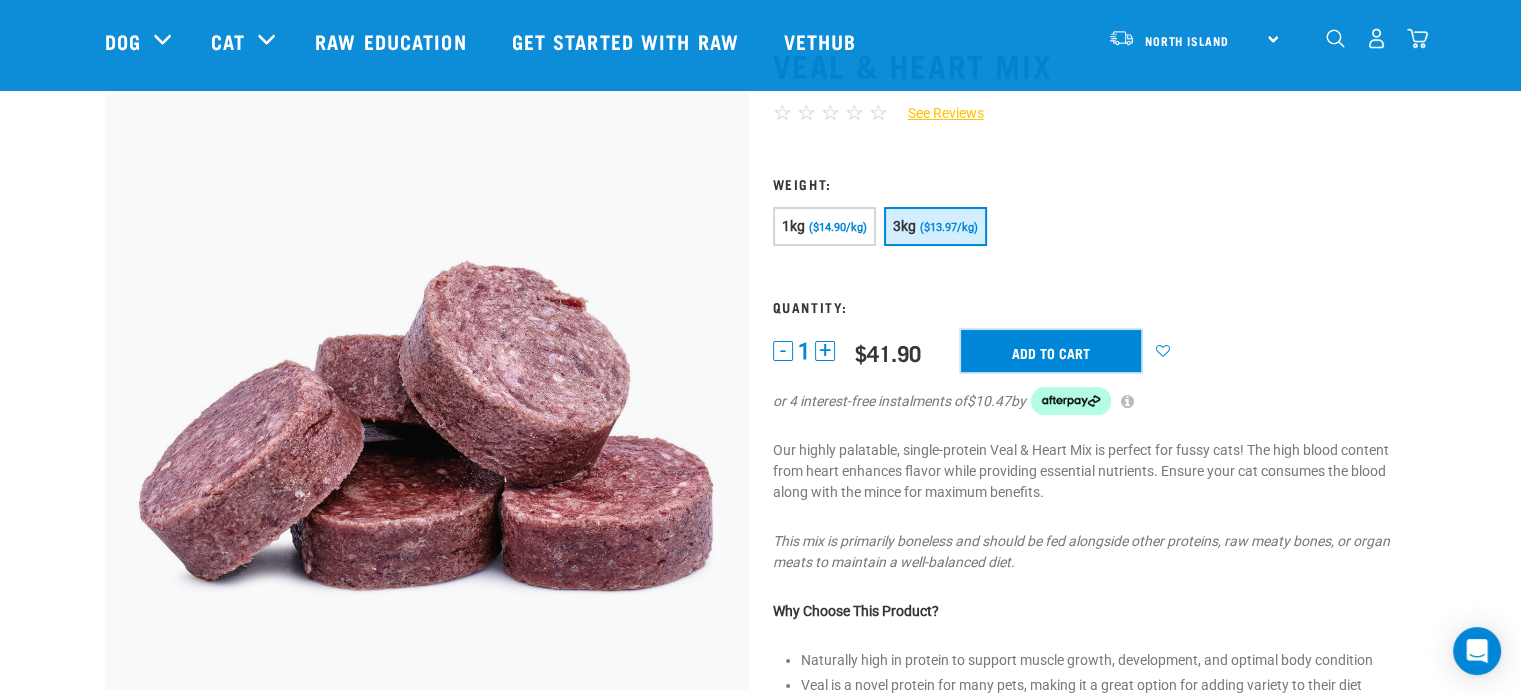 click on "Add to cart" at bounding box center [1051, 351] 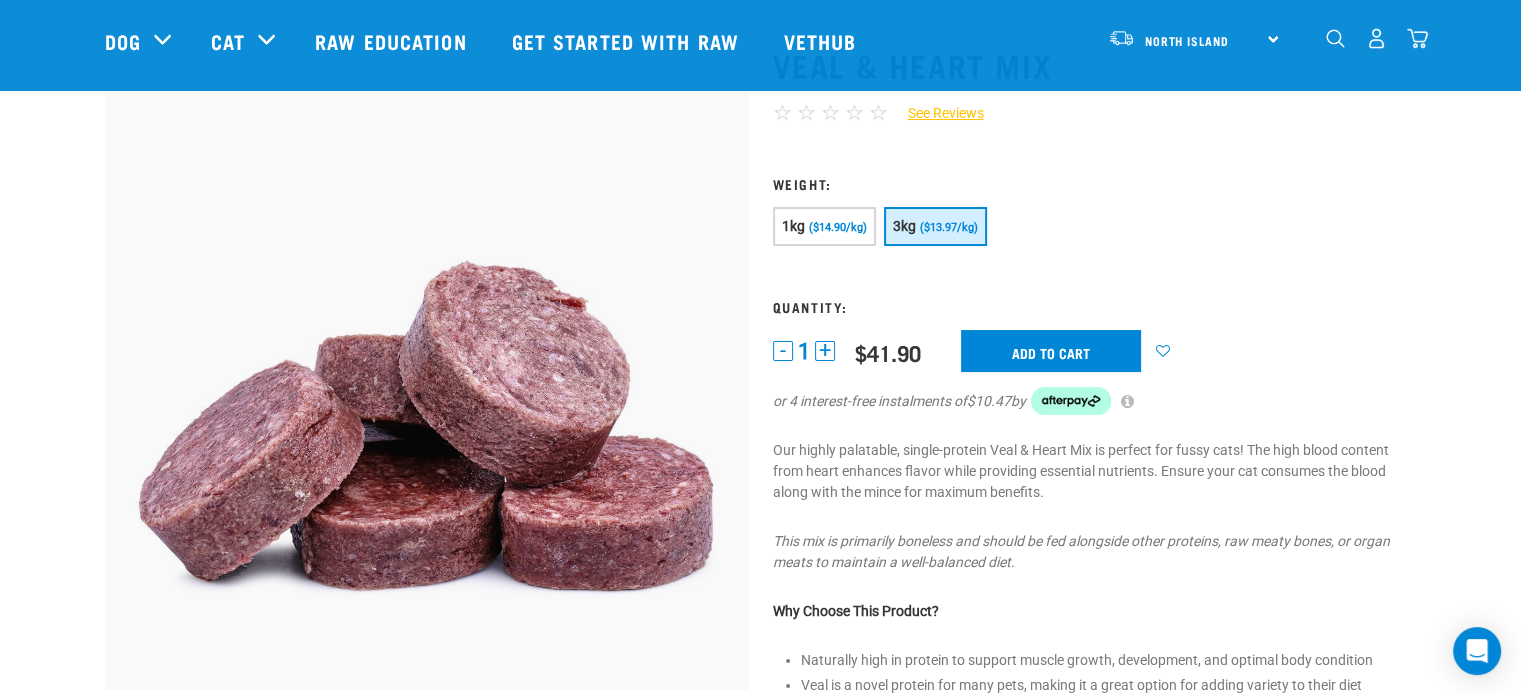 click at bounding box center (1376, 38) 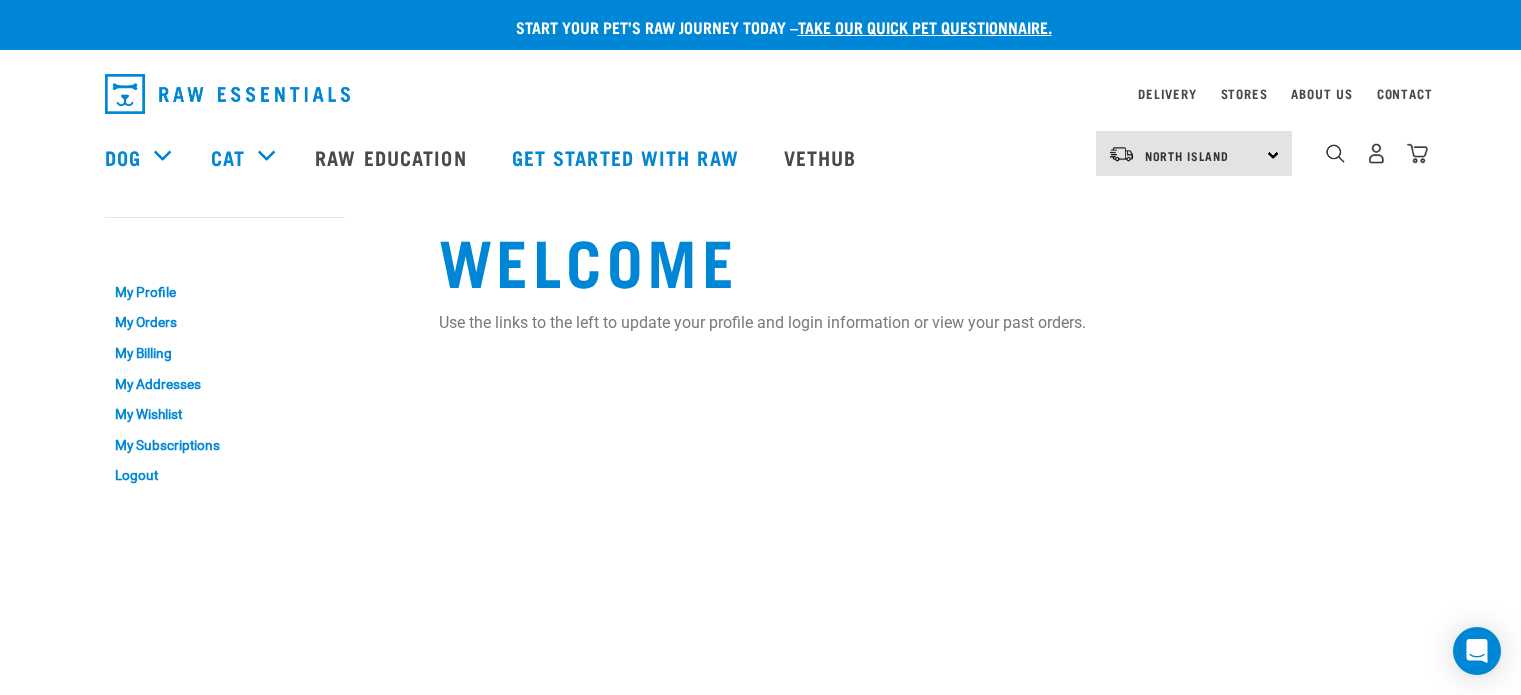 scroll, scrollTop: 0, scrollLeft: 0, axis: both 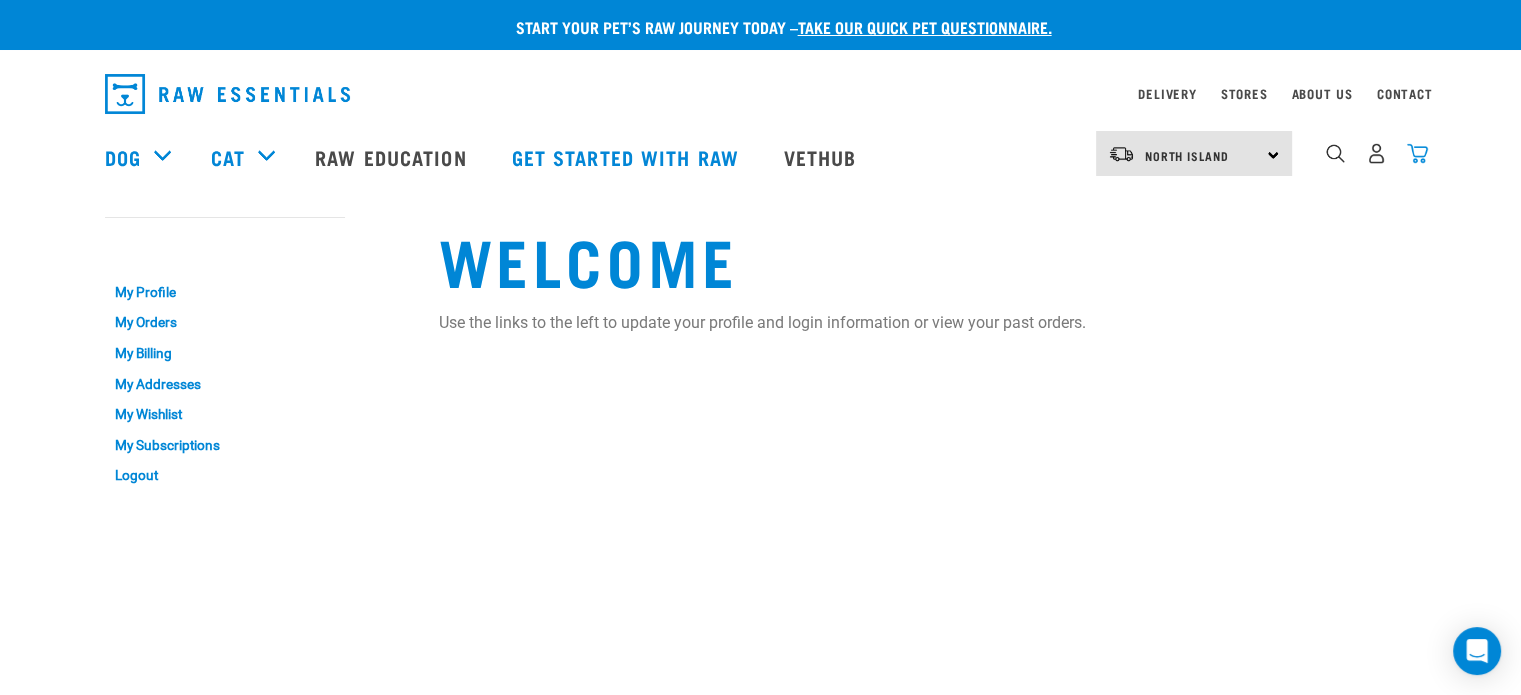 click at bounding box center [1417, 153] 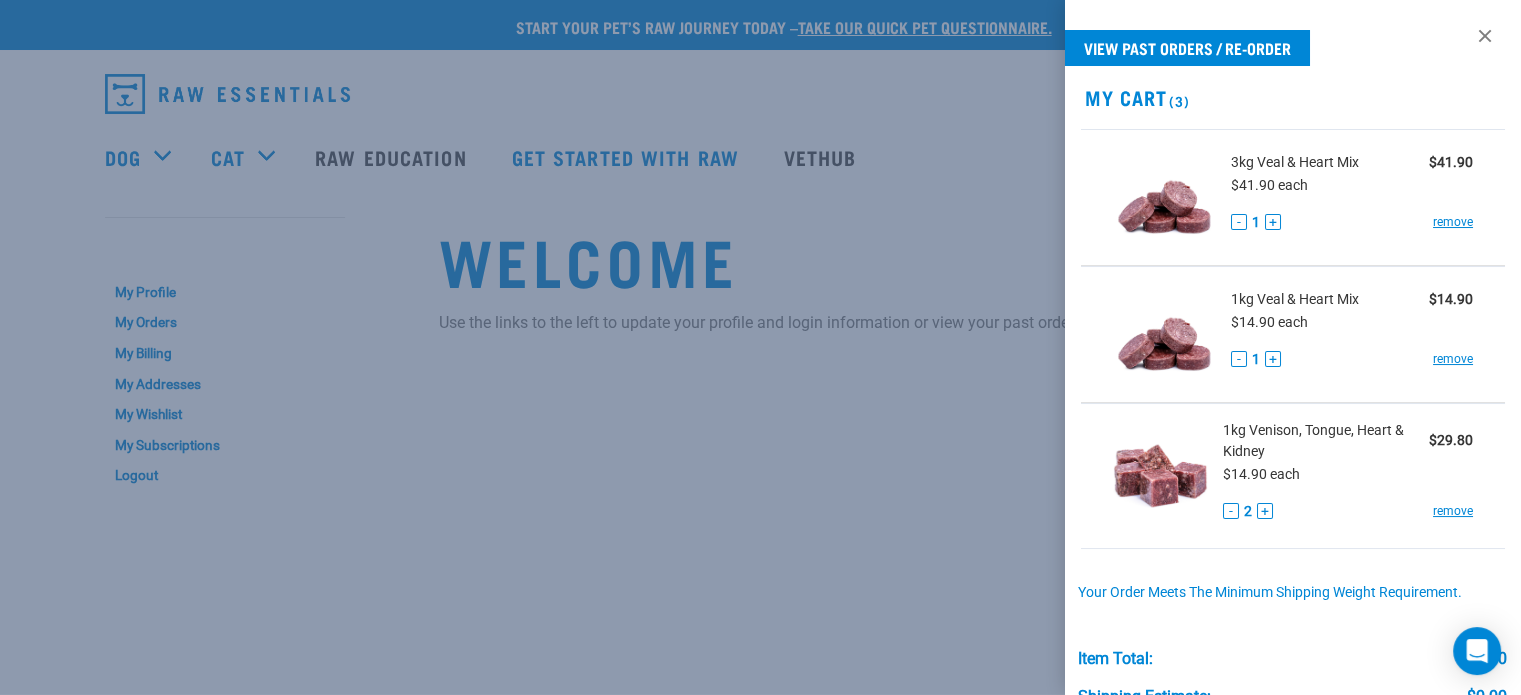click at bounding box center [760, 347] 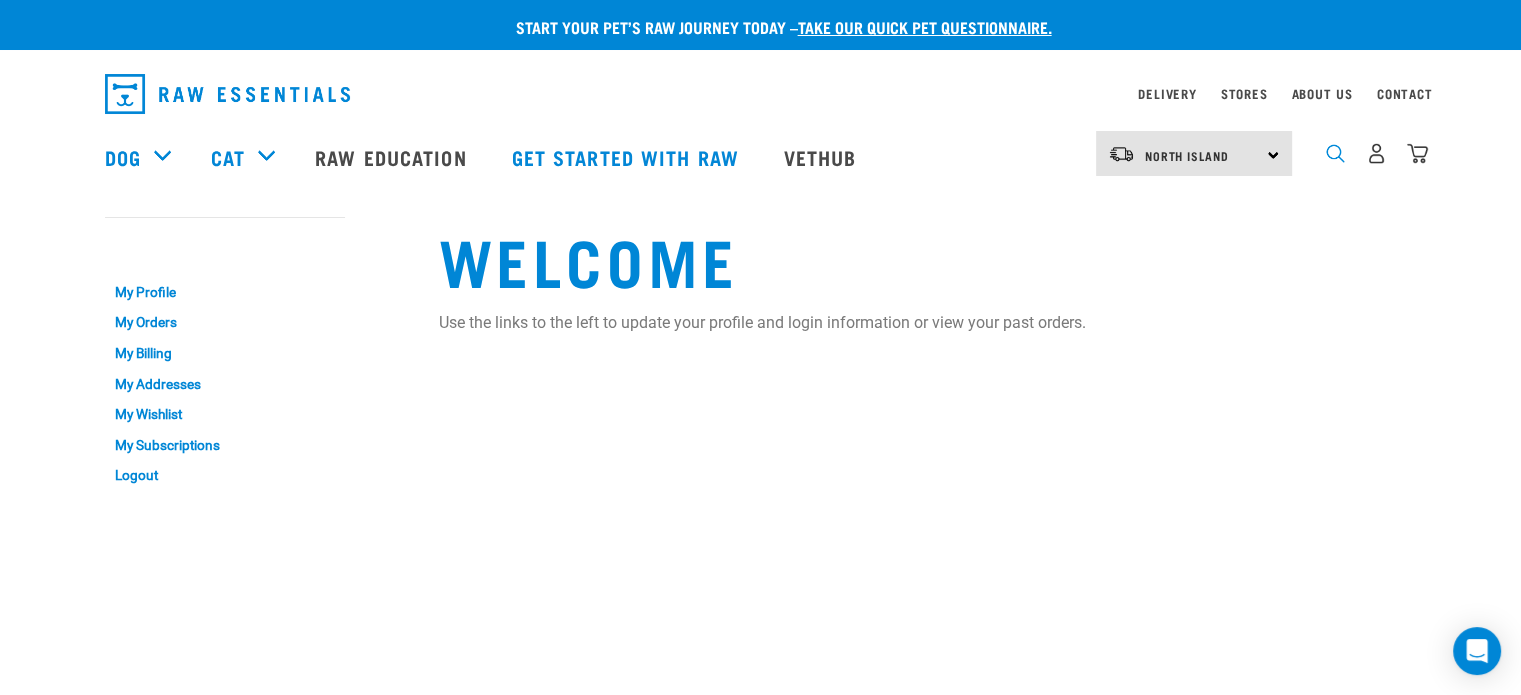 click at bounding box center (1335, 153) 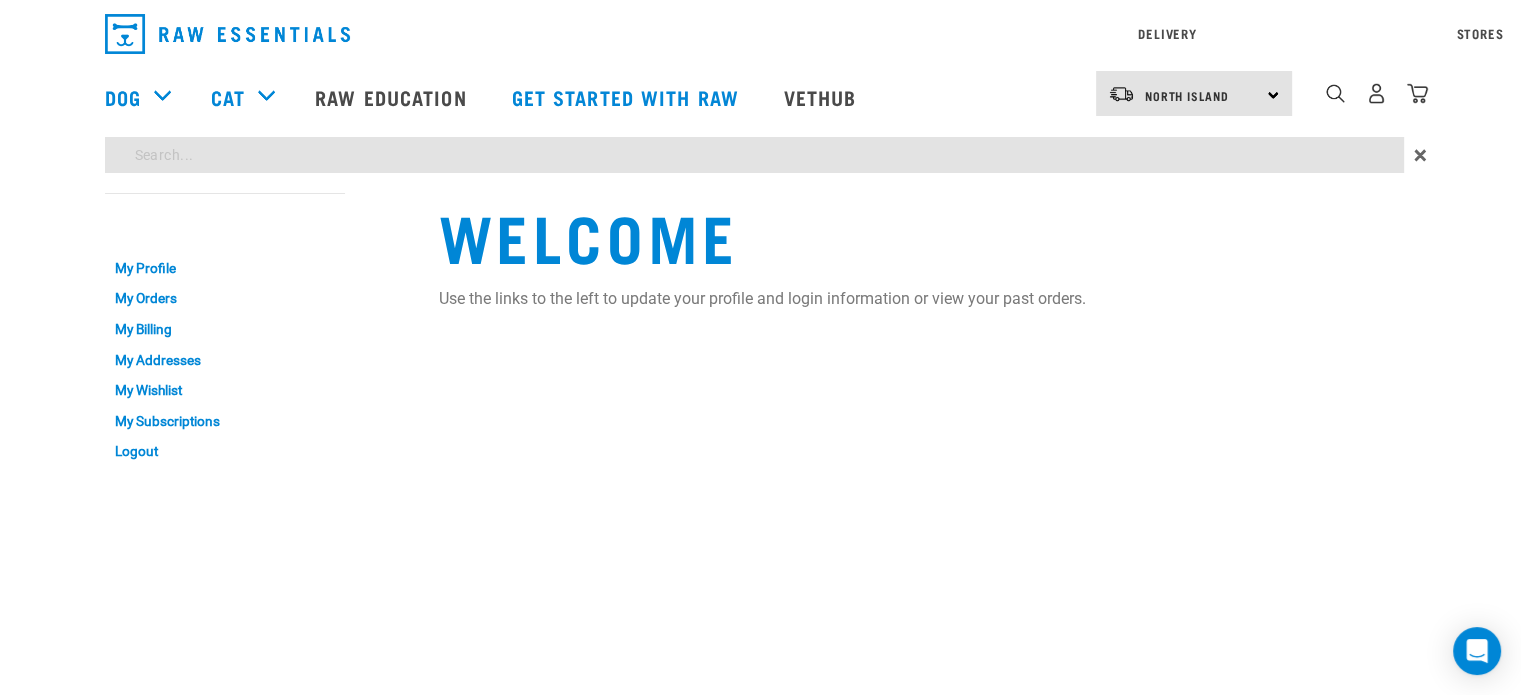 click on "Start your pet’s raw journey today –  take our quick pet questionnaire.
Delivery
Stores
About Us
Contact" at bounding box center [760, 238] 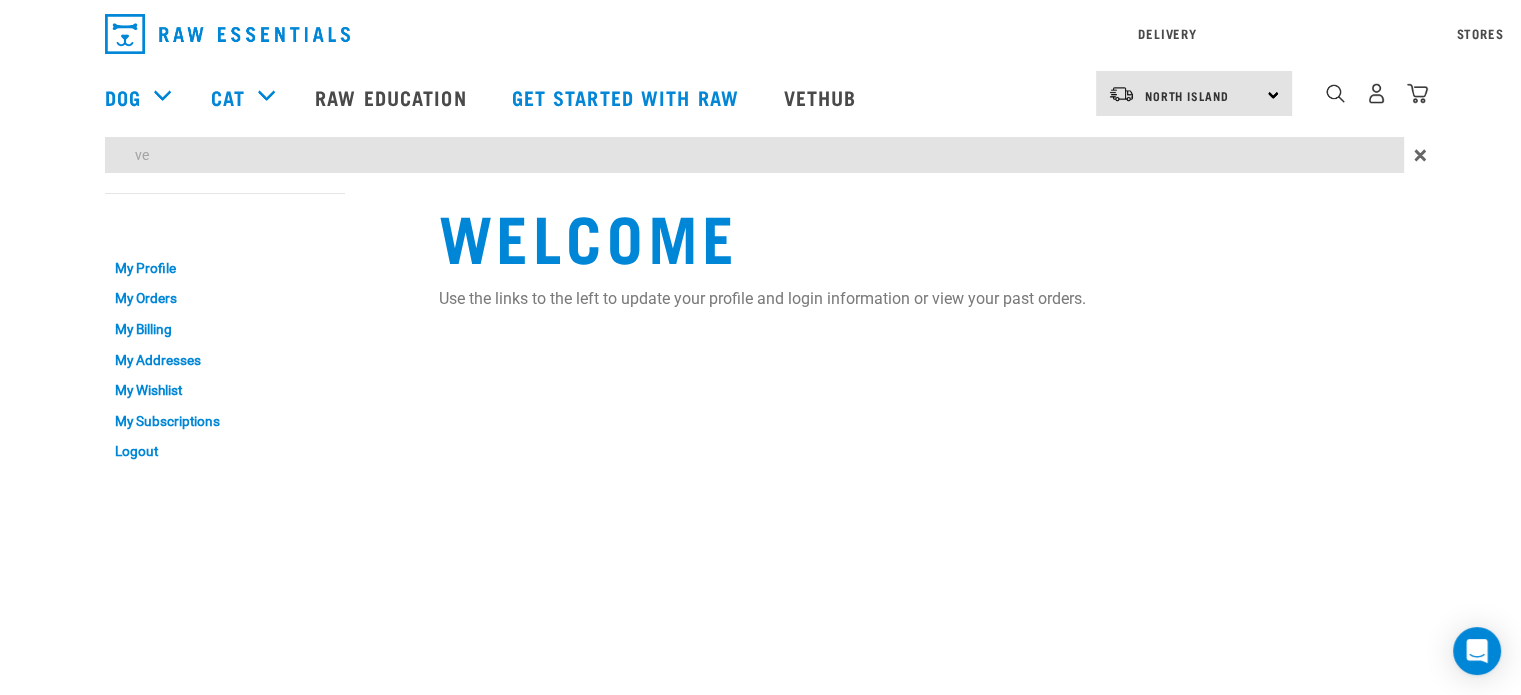 click on "ve" at bounding box center (754, 155) 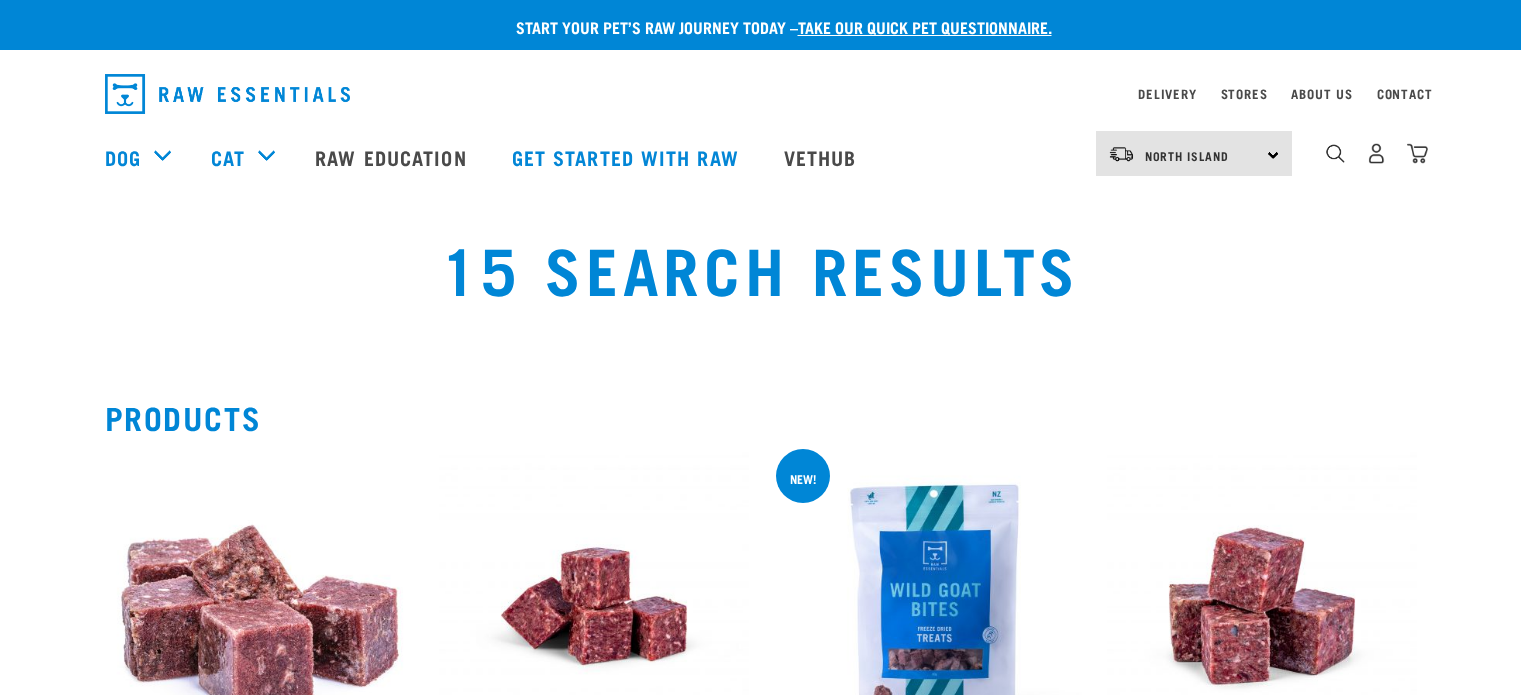 scroll, scrollTop: 0, scrollLeft: 0, axis: both 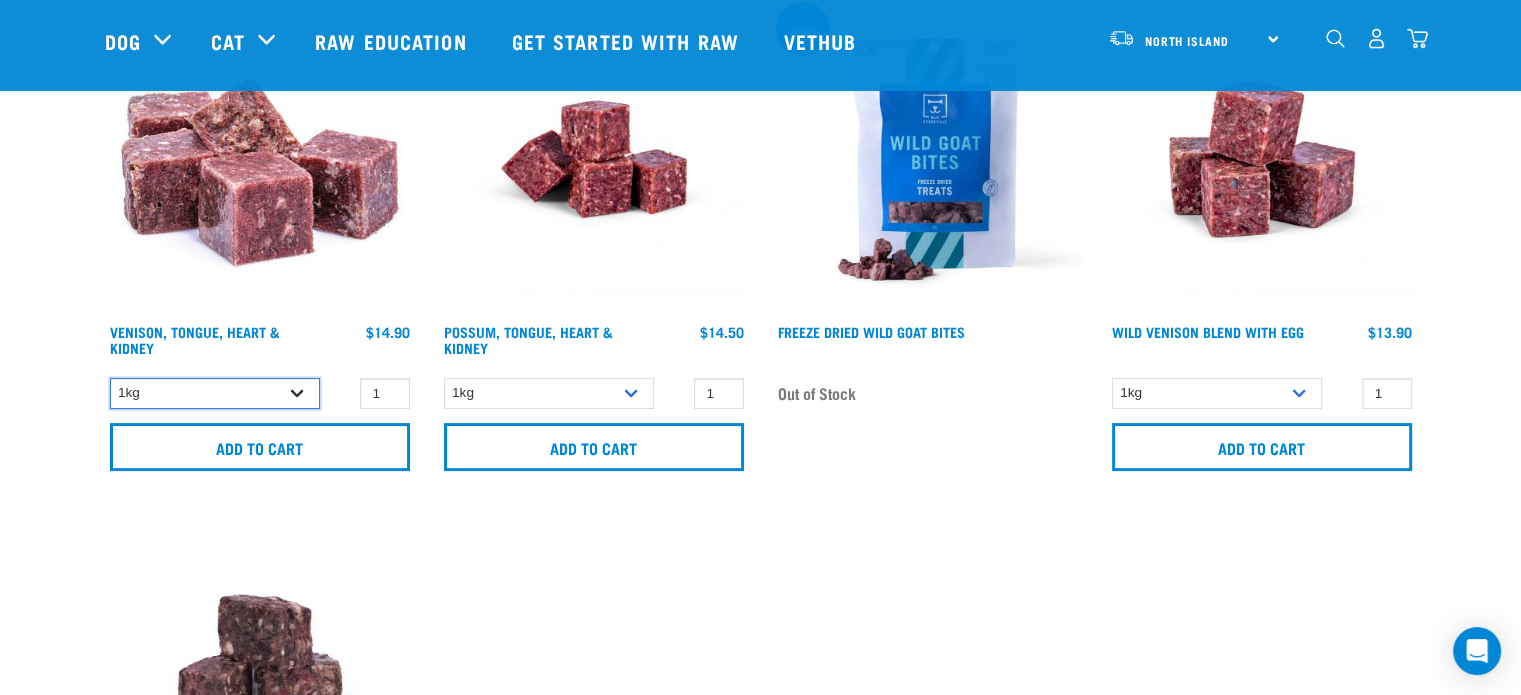 click on "1kg" at bounding box center (215, 393) 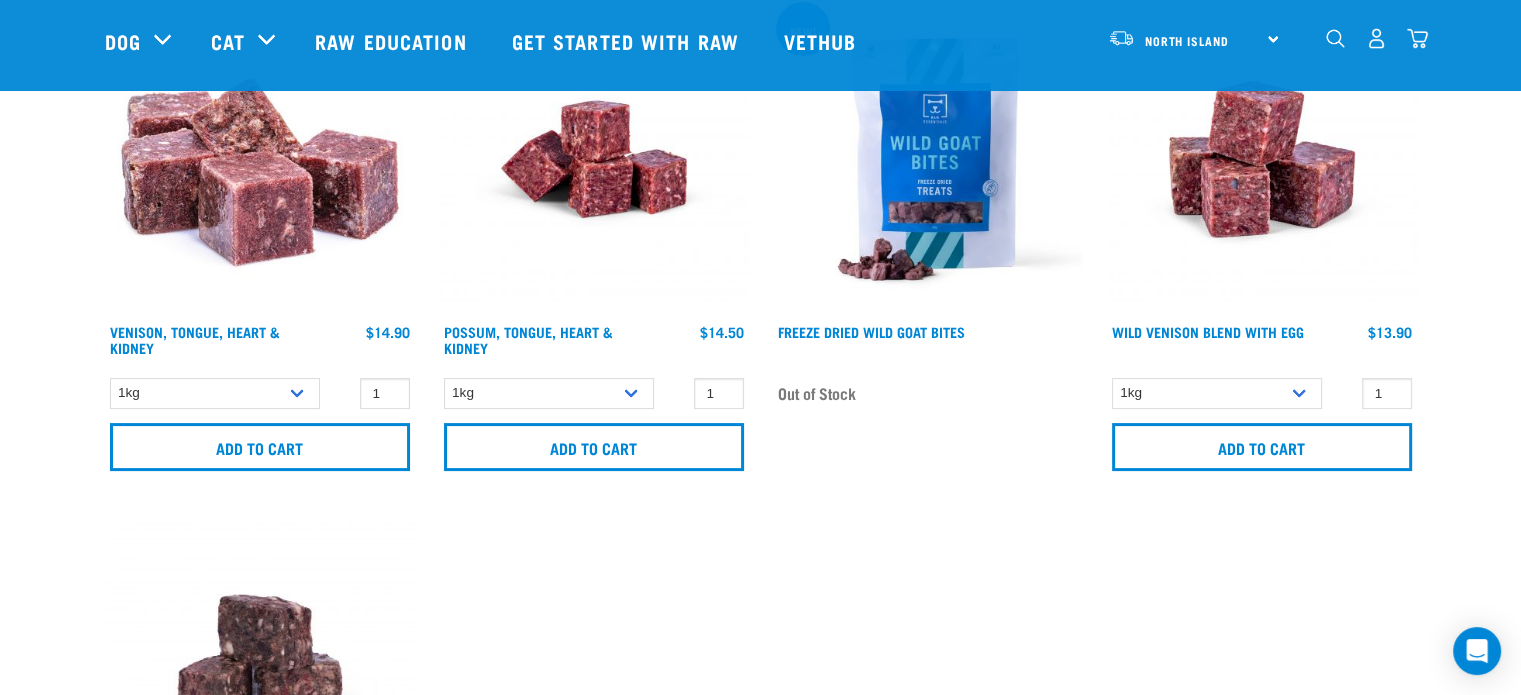 click at bounding box center [260, 159] 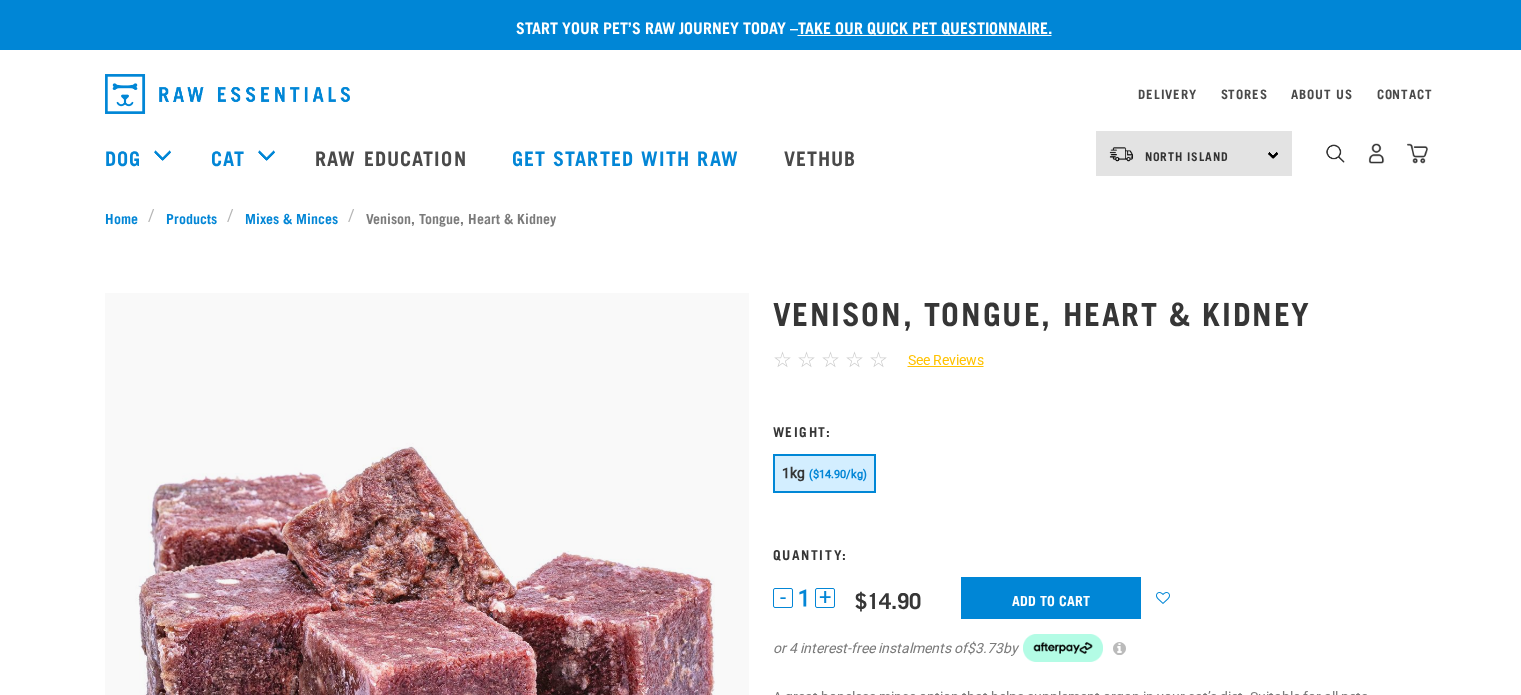 scroll, scrollTop: 0, scrollLeft: 0, axis: both 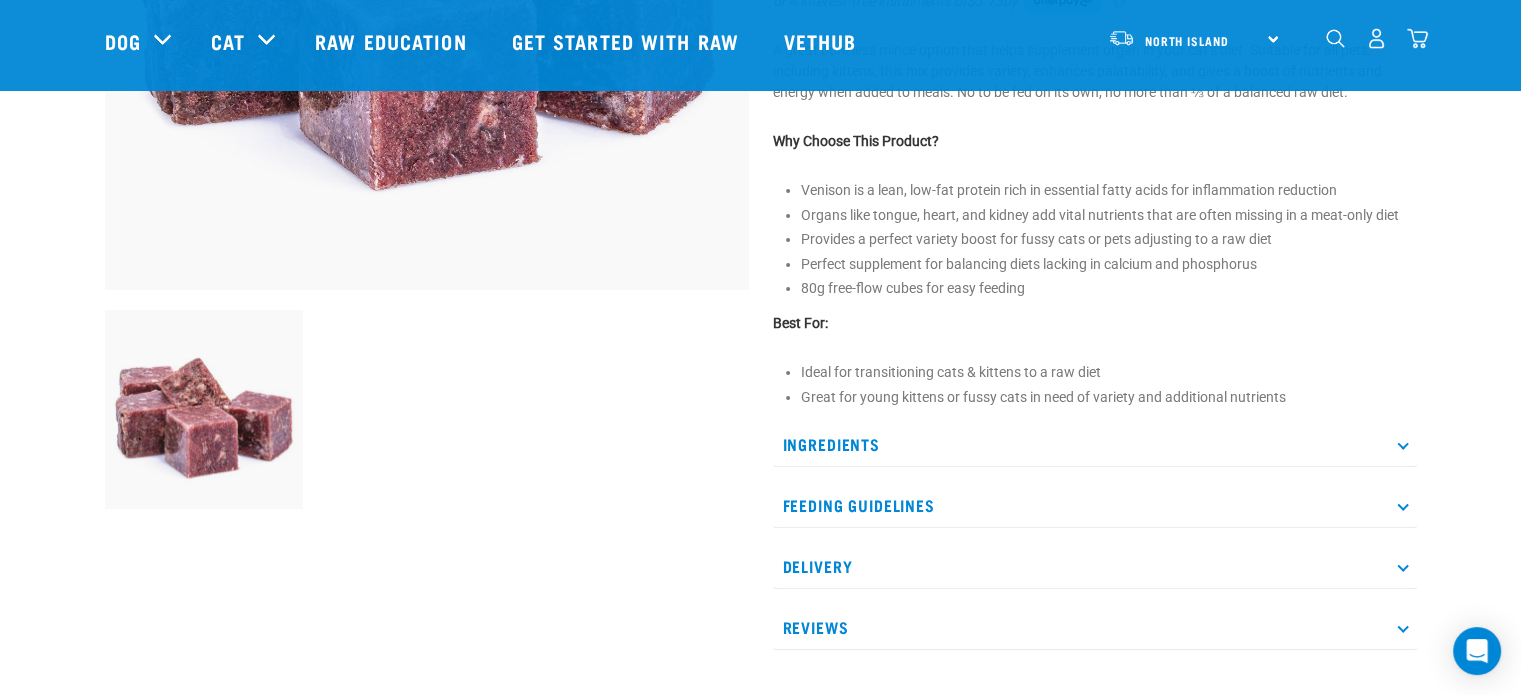 click on "Ingredients" at bounding box center [1095, 444] 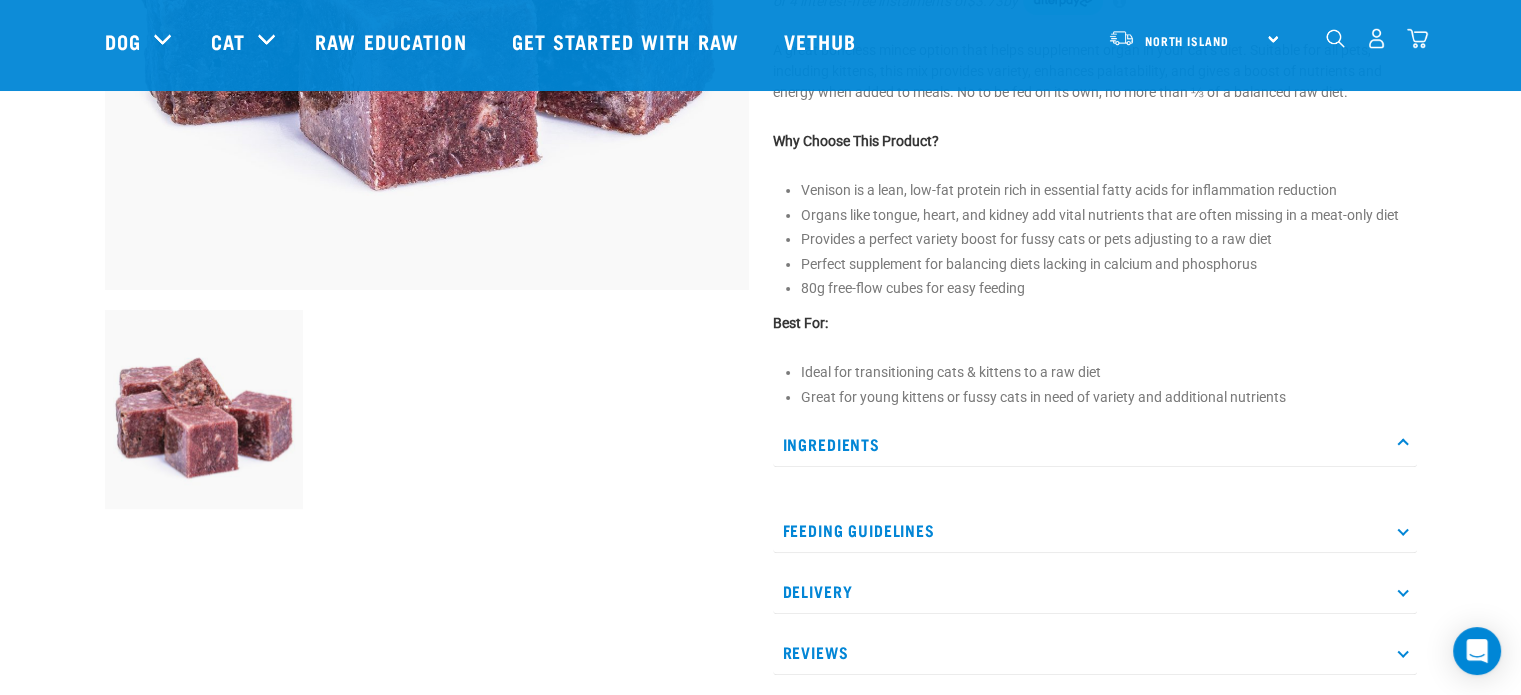 click on "Ingredients" at bounding box center [1095, 444] 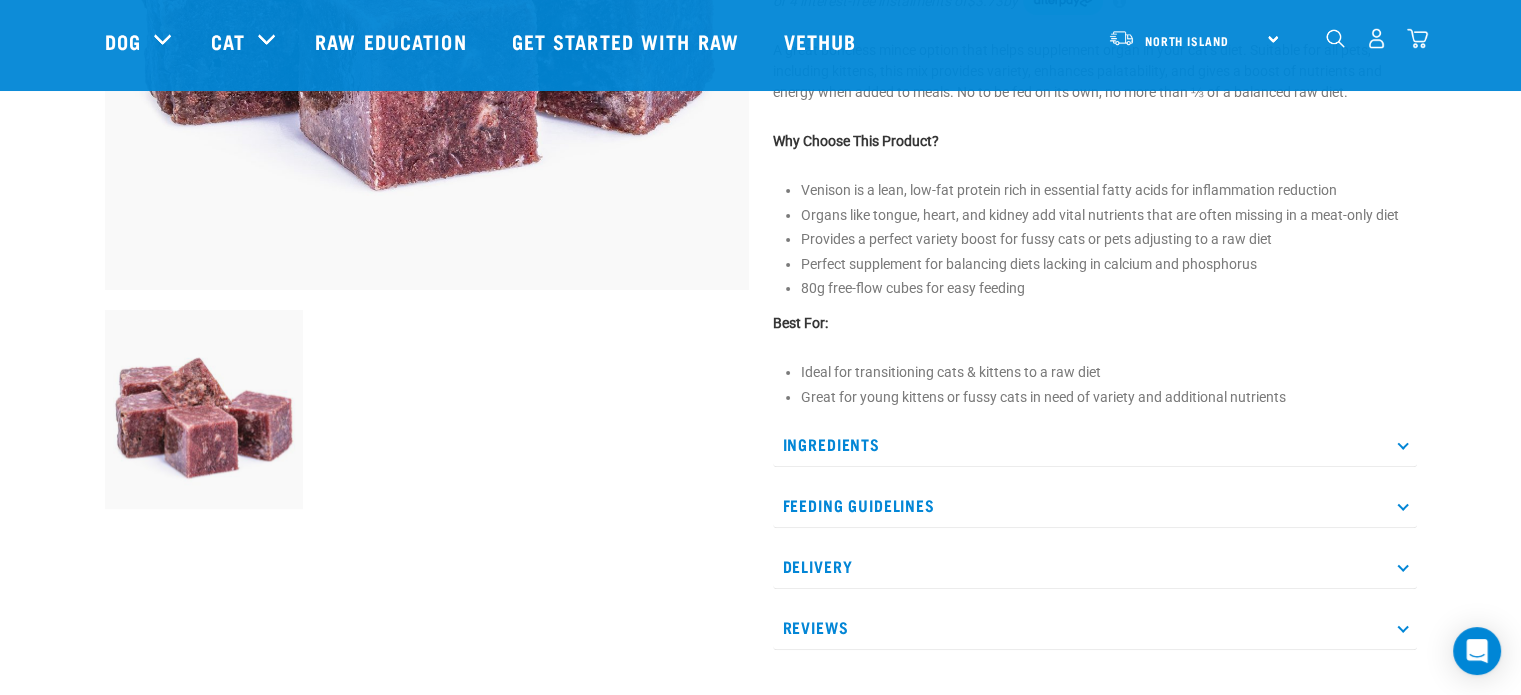 click on "Ingredients" at bounding box center (1095, 444) 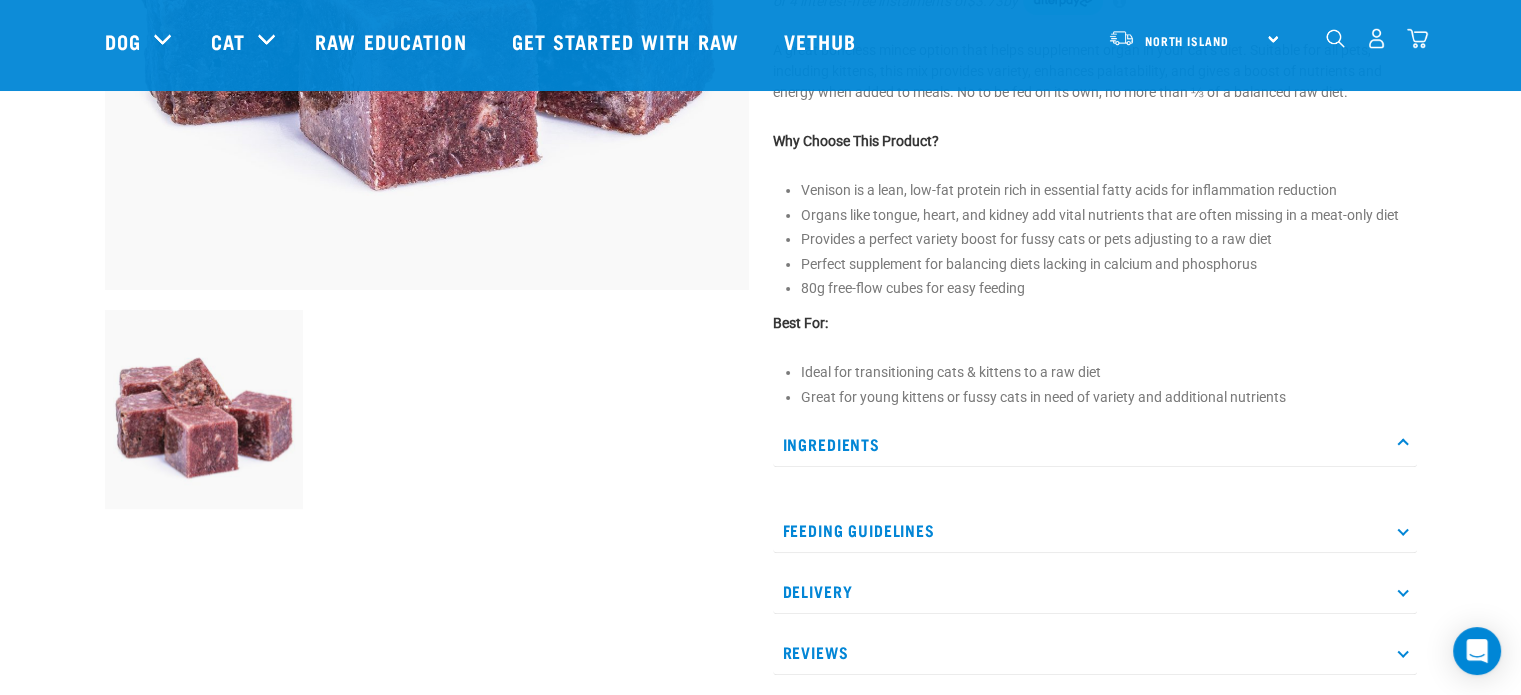 click on "Feeding Guidelines" at bounding box center (1095, 530) 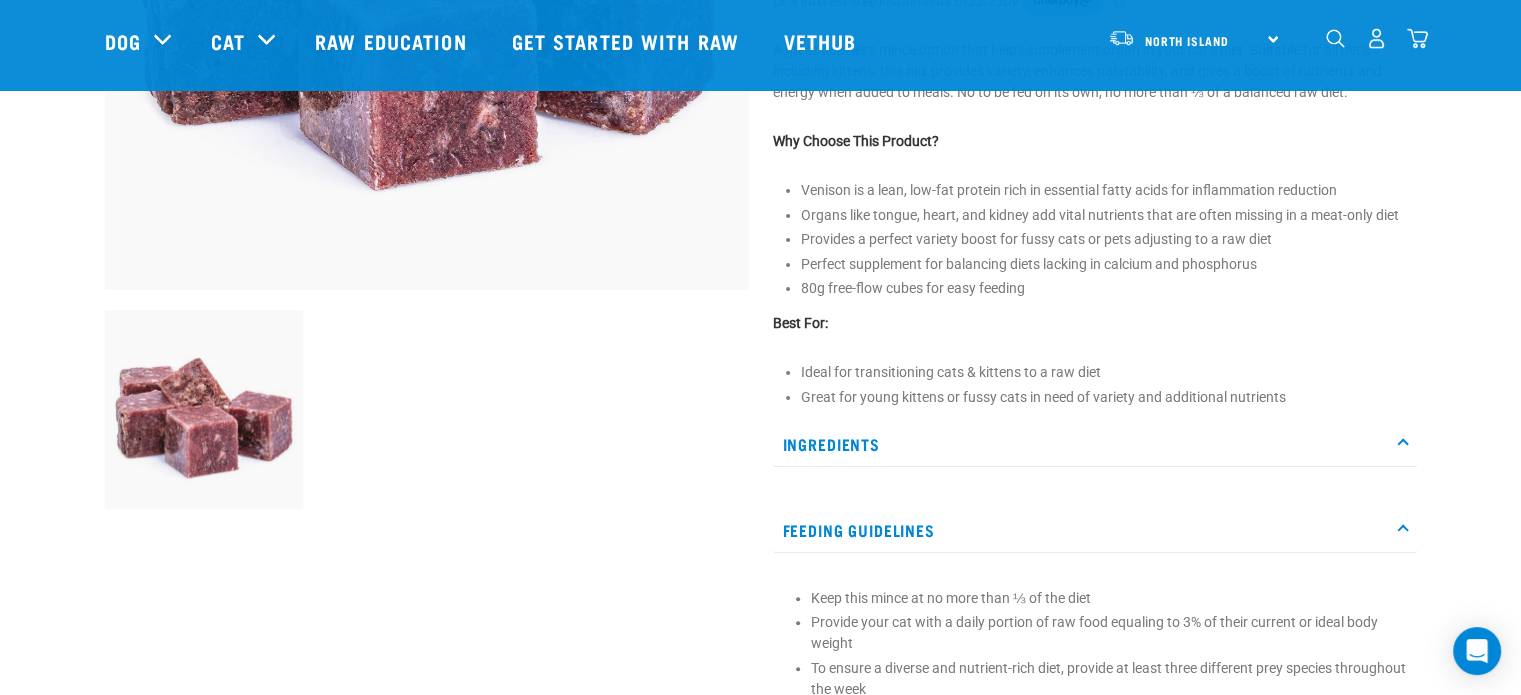 click on "Ingredients" at bounding box center (1095, 444) 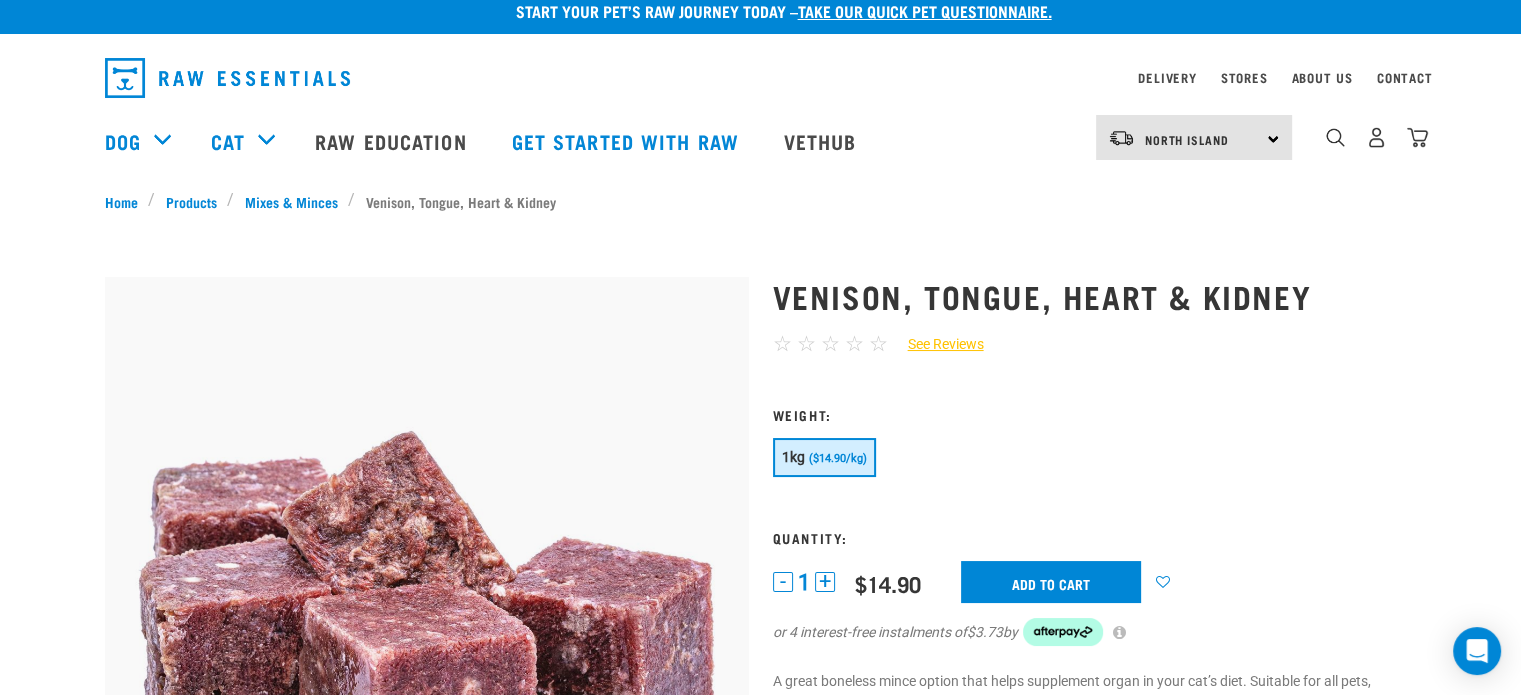 scroll, scrollTop: 0, scrollLeft: 0, axis: both 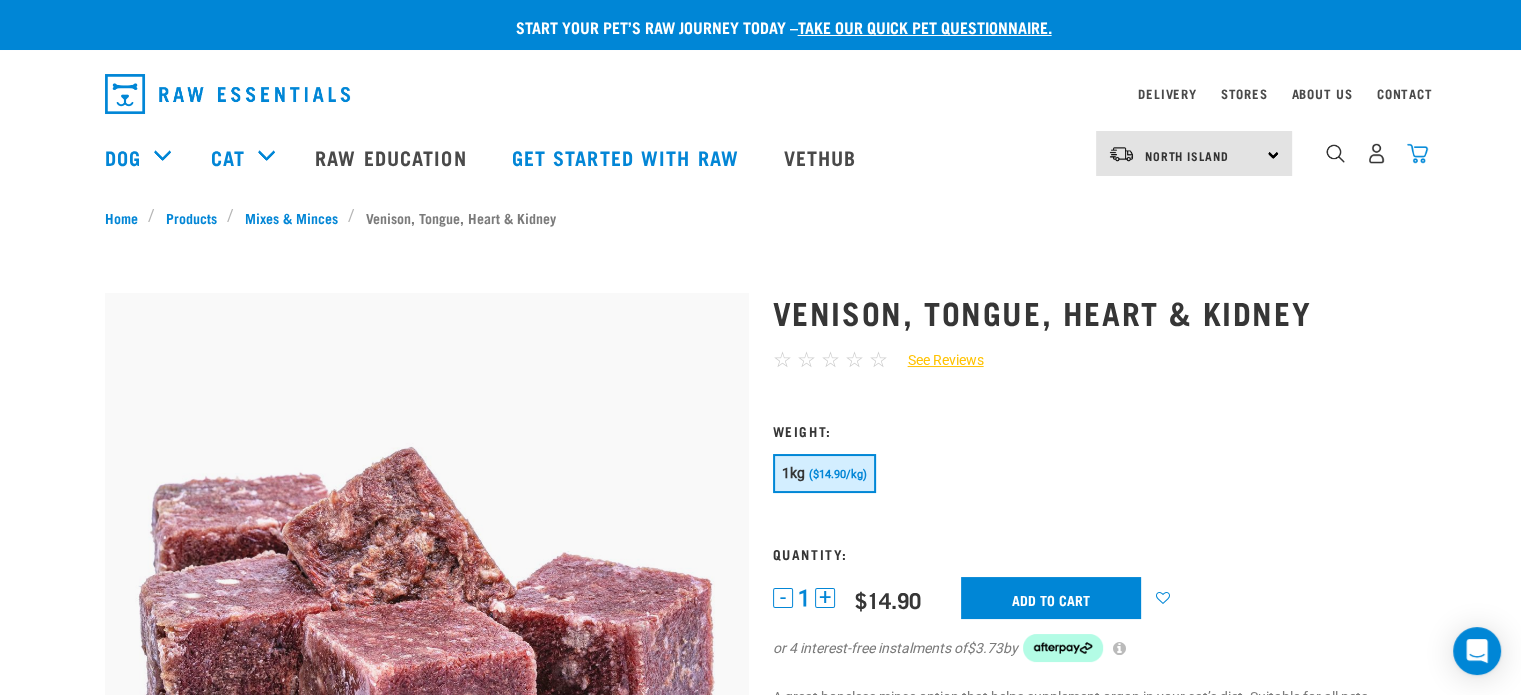 click at bounding box center [1417, 153] 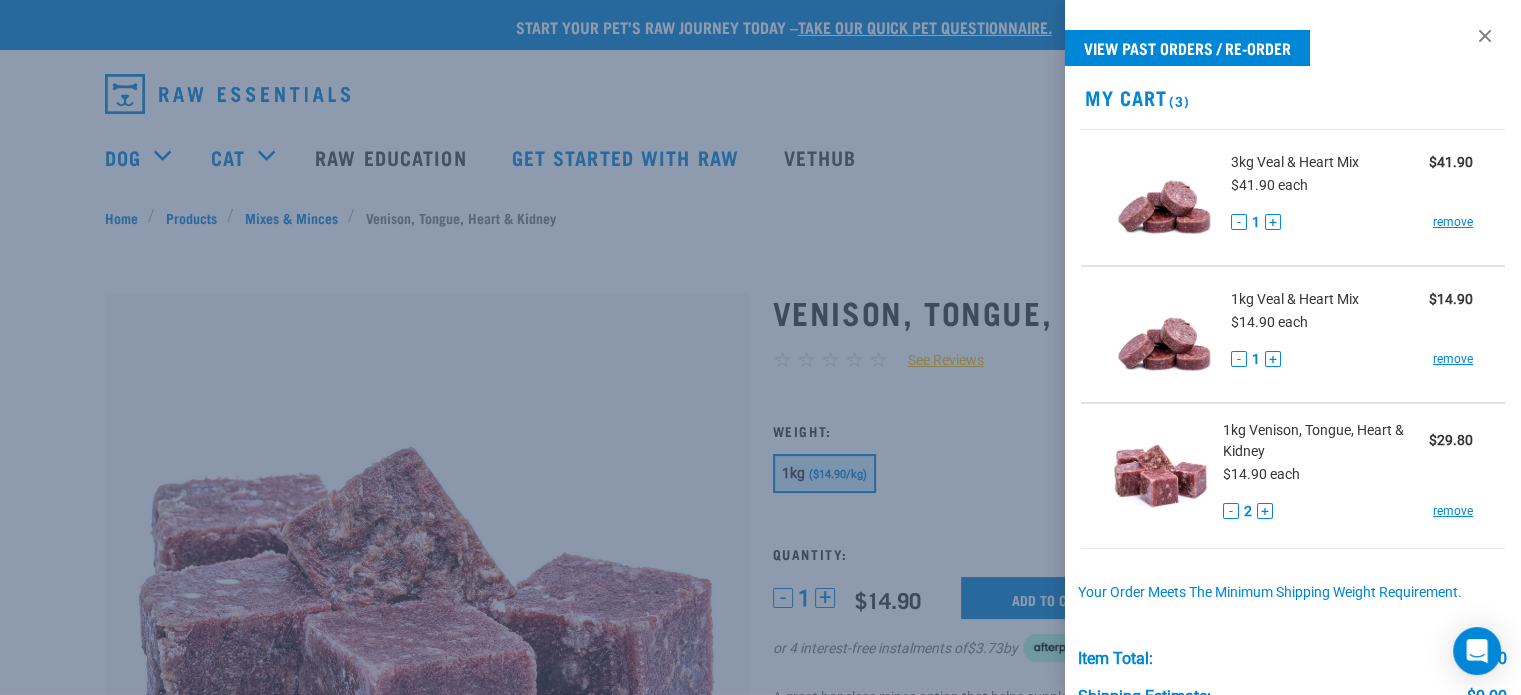 click at bounding box center (760, 347) 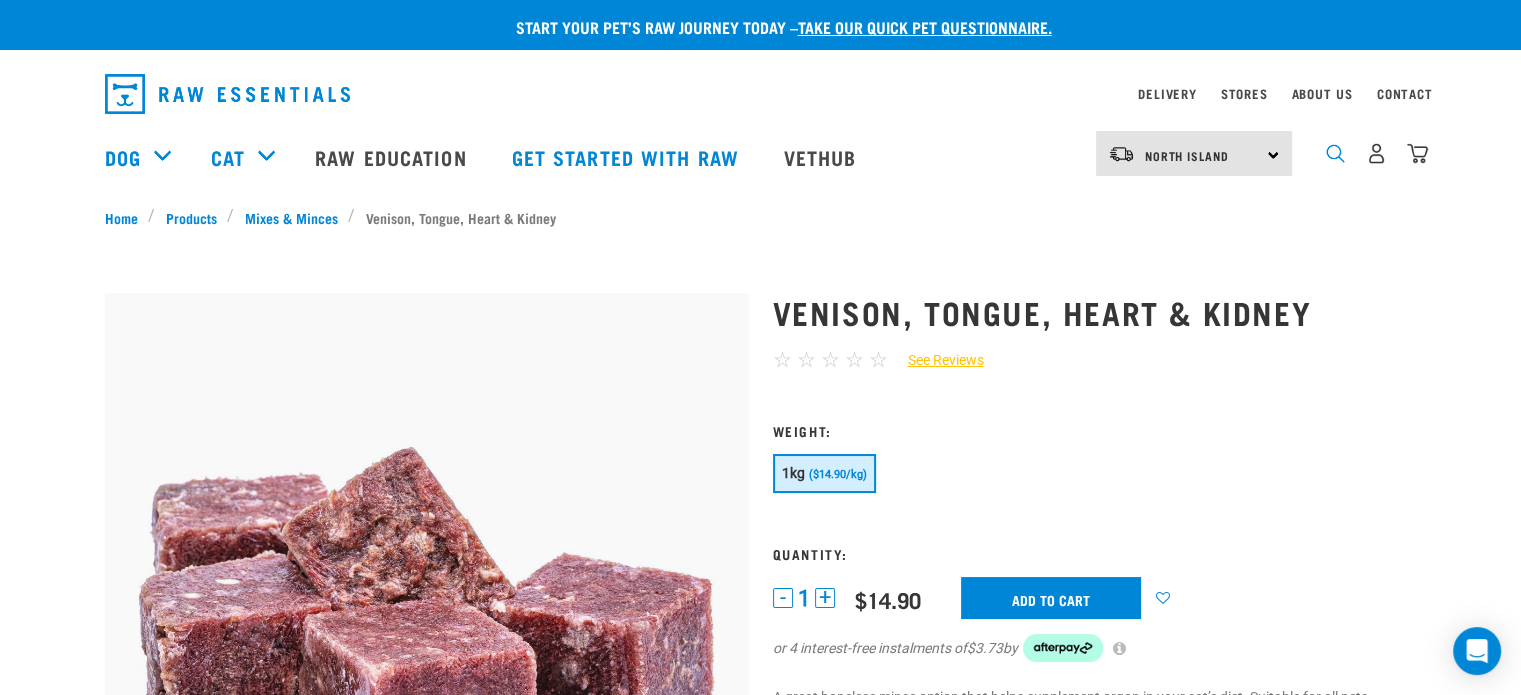 click at bounding box center [1335, 153] 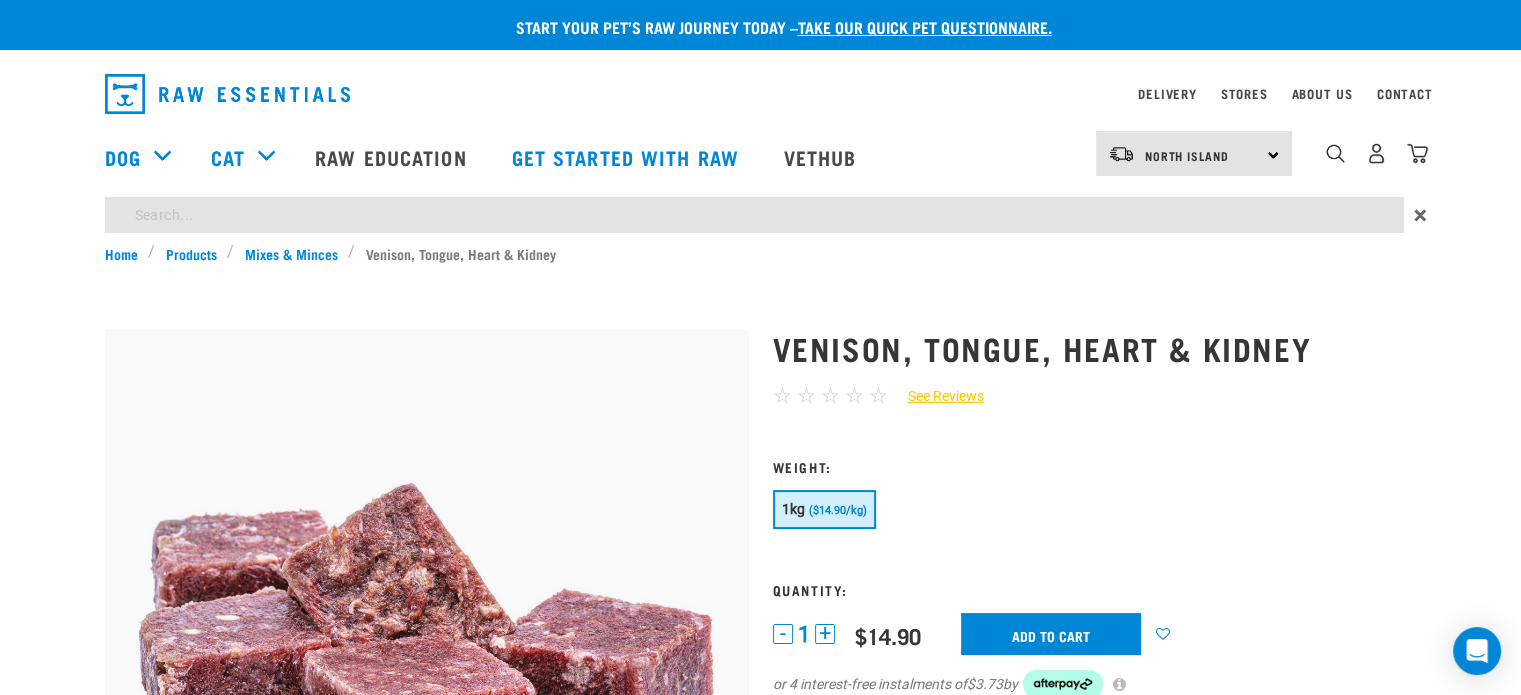 click on "Start your pet’s raw journey today –  take our quick pet questionnaire.
Delivery
Stores
About Us
Contact" at bounding box center (760, 1005) 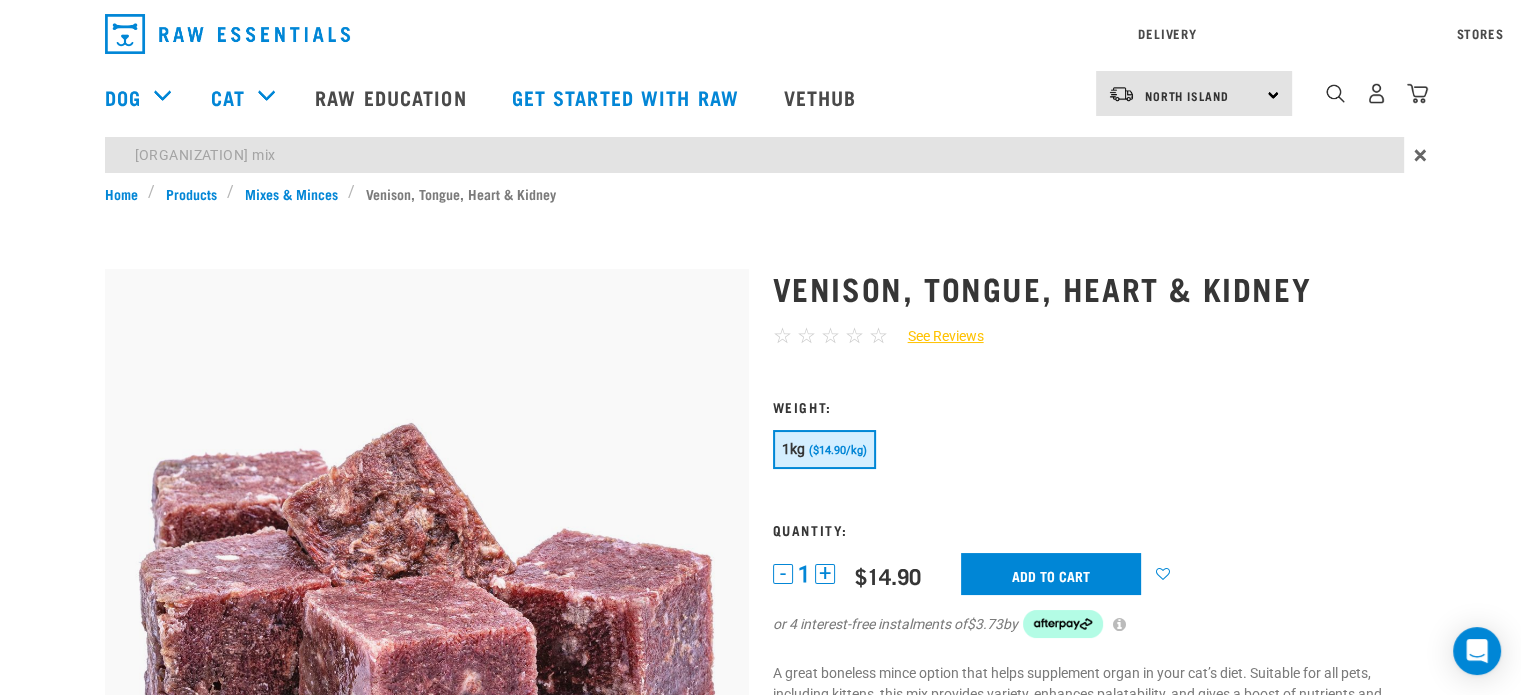 type on "wild organ mix" 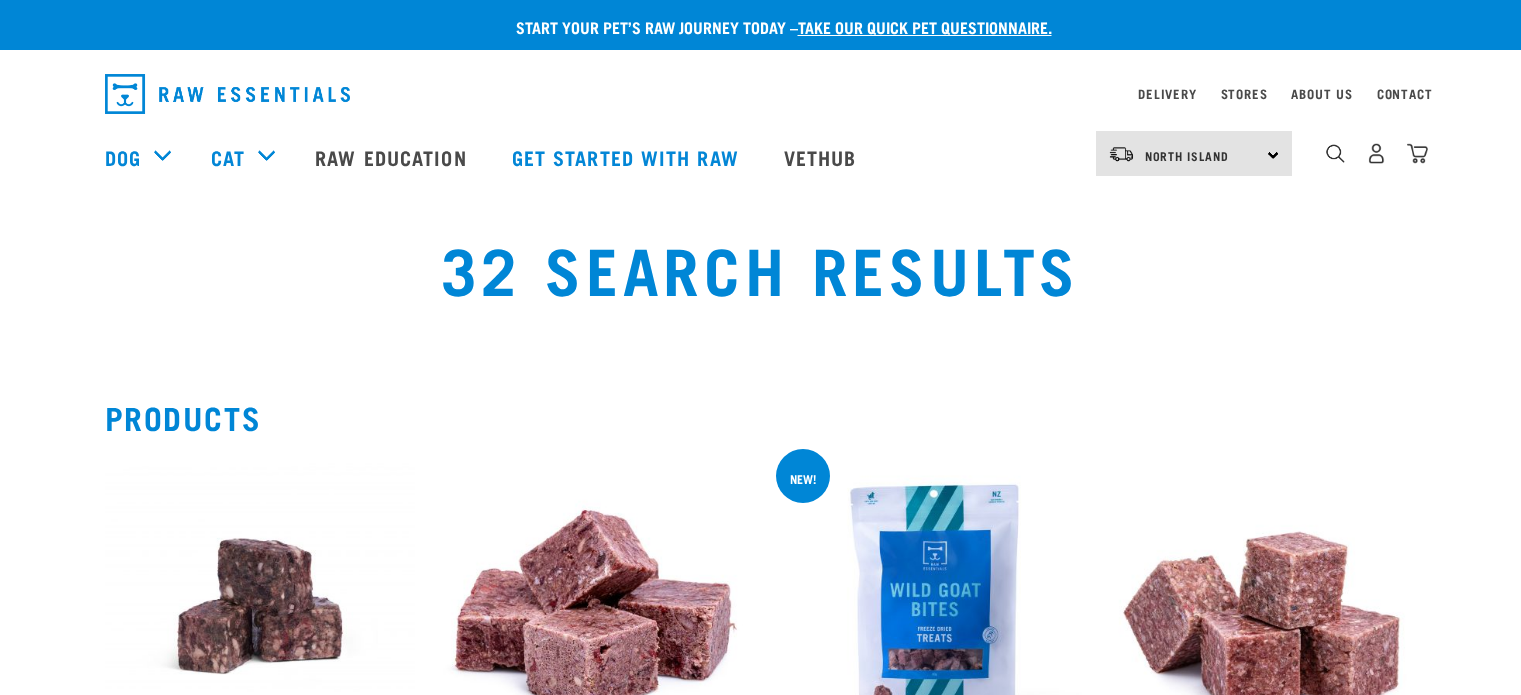 scroll, scrollTop: 0, scrollLeft: 0, axis: both 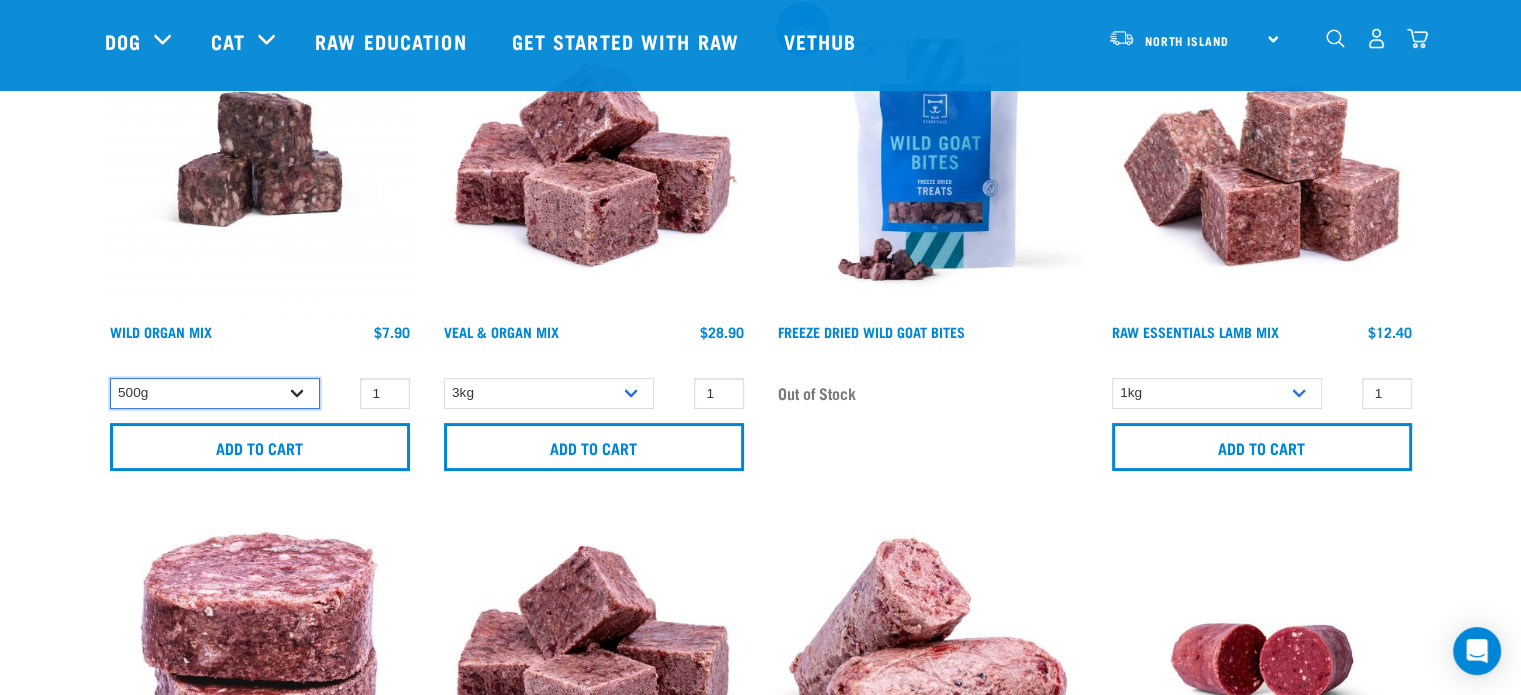 click on "500g" at bounding box center (215, 393) 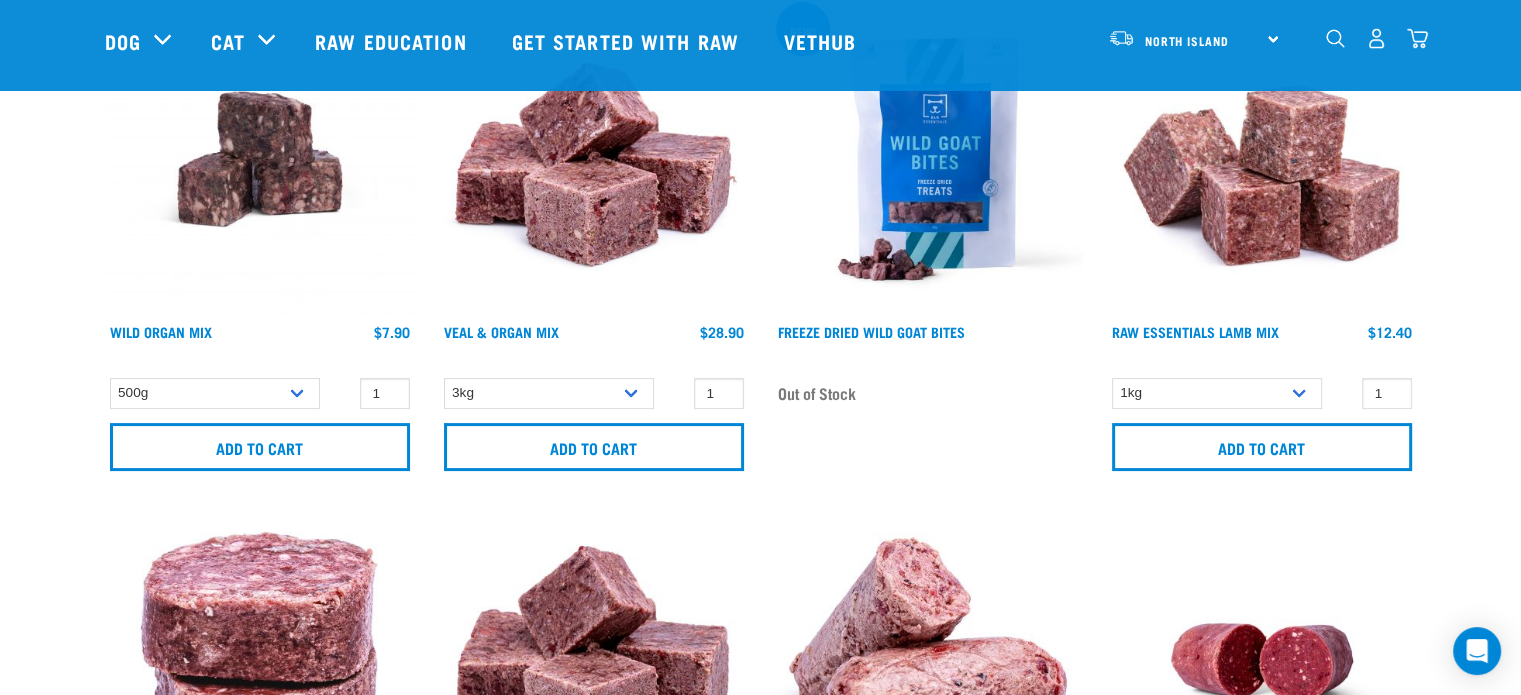 click at bounding box center (260, 159) 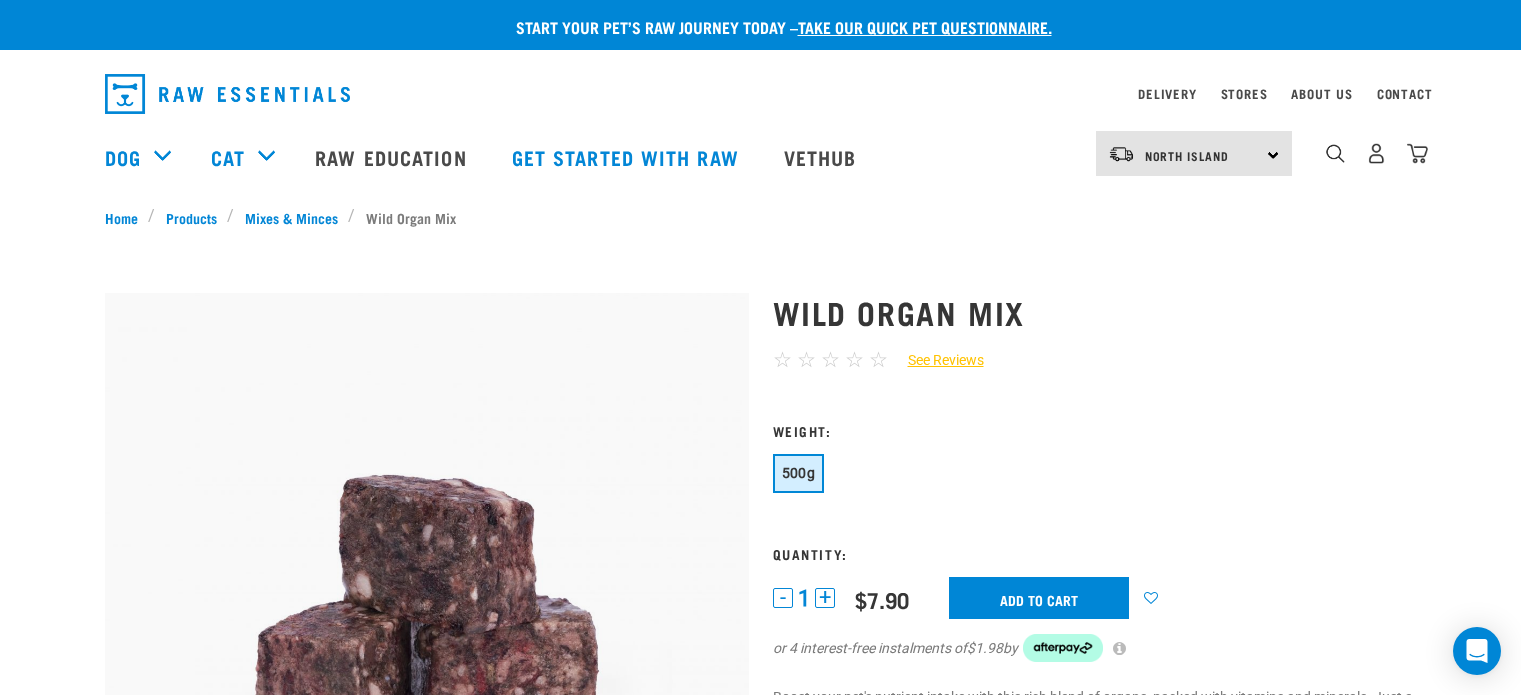 scroll, scrollTop: 0, scrollLeft: 0, axis: both 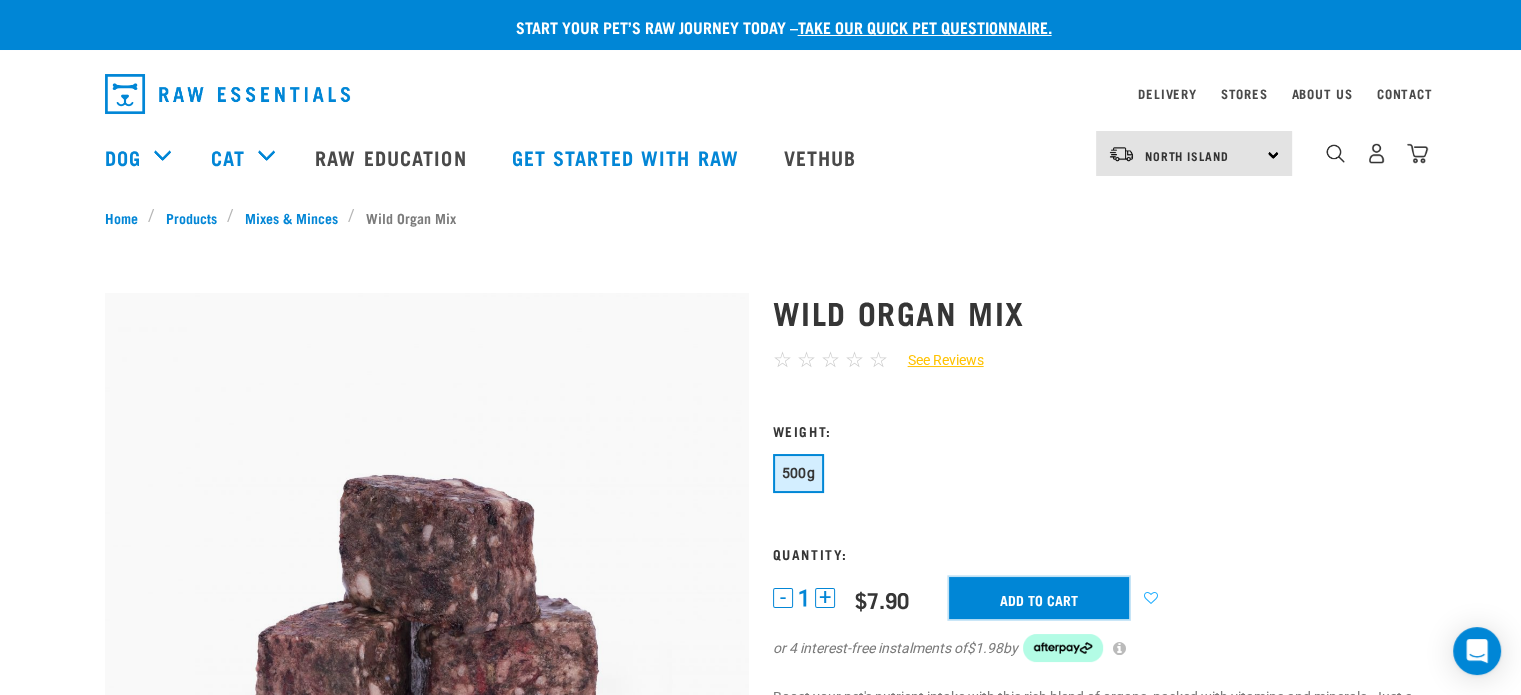 click on "Add to cart" at bounding box center [1039, 598] 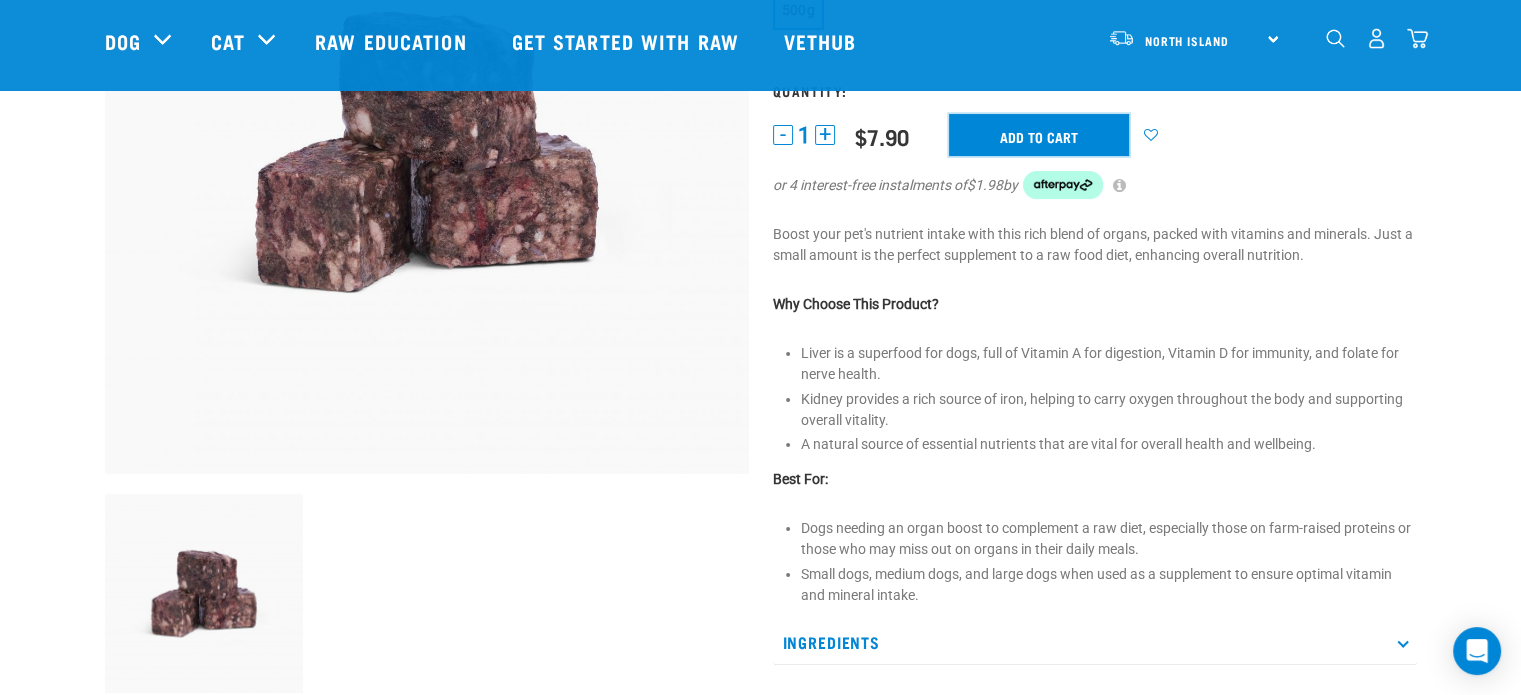 scroll, scrollTop: 400, scrollLeft: 0, axis: vertical 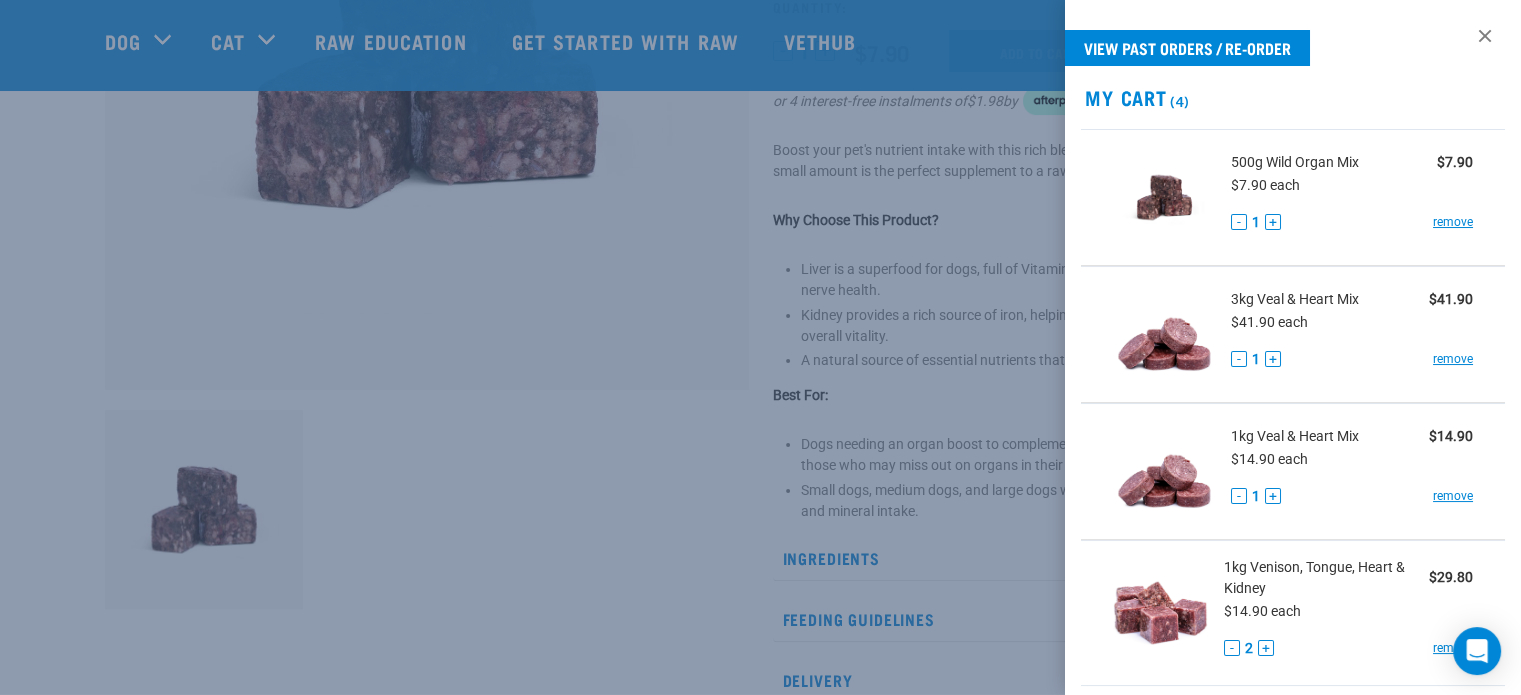 click at bounding box center [760, 347] 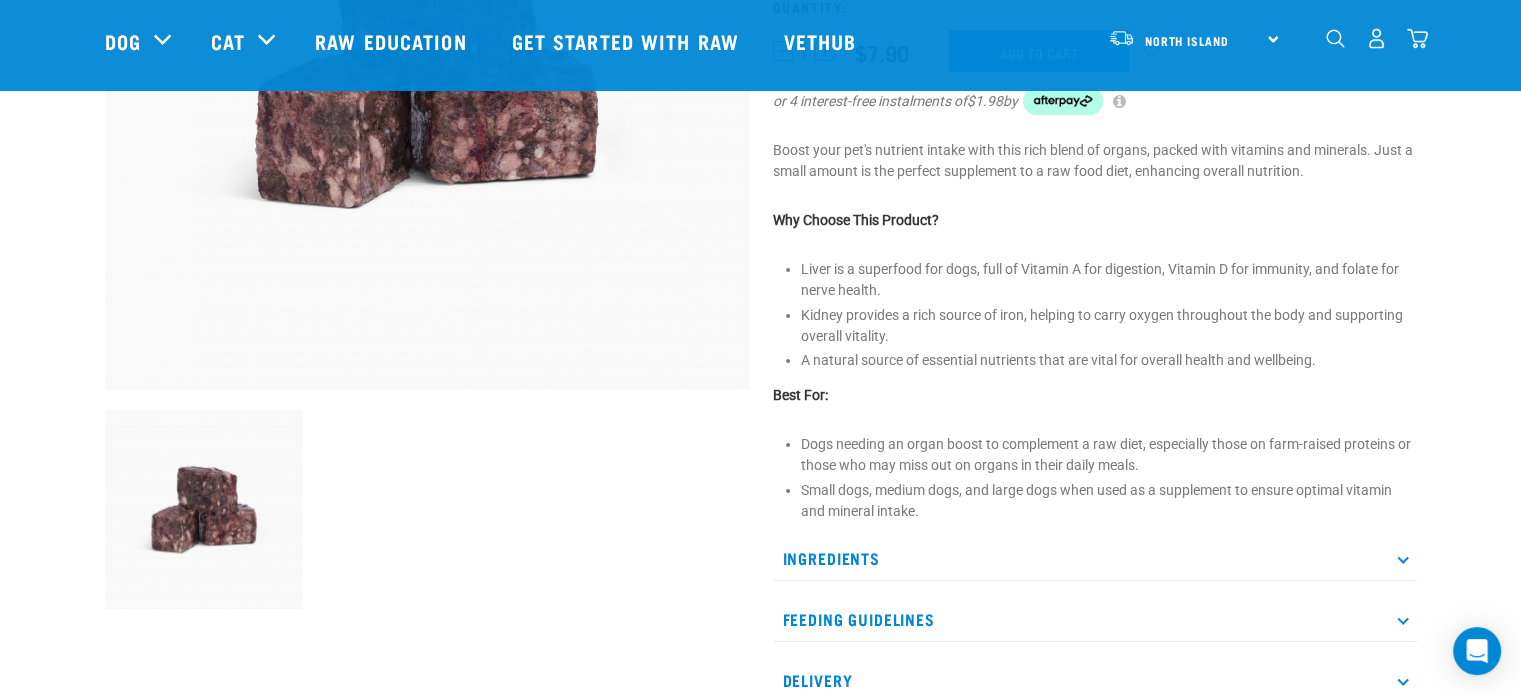 click on "Ingredients" at bounding box center [1095, 558] 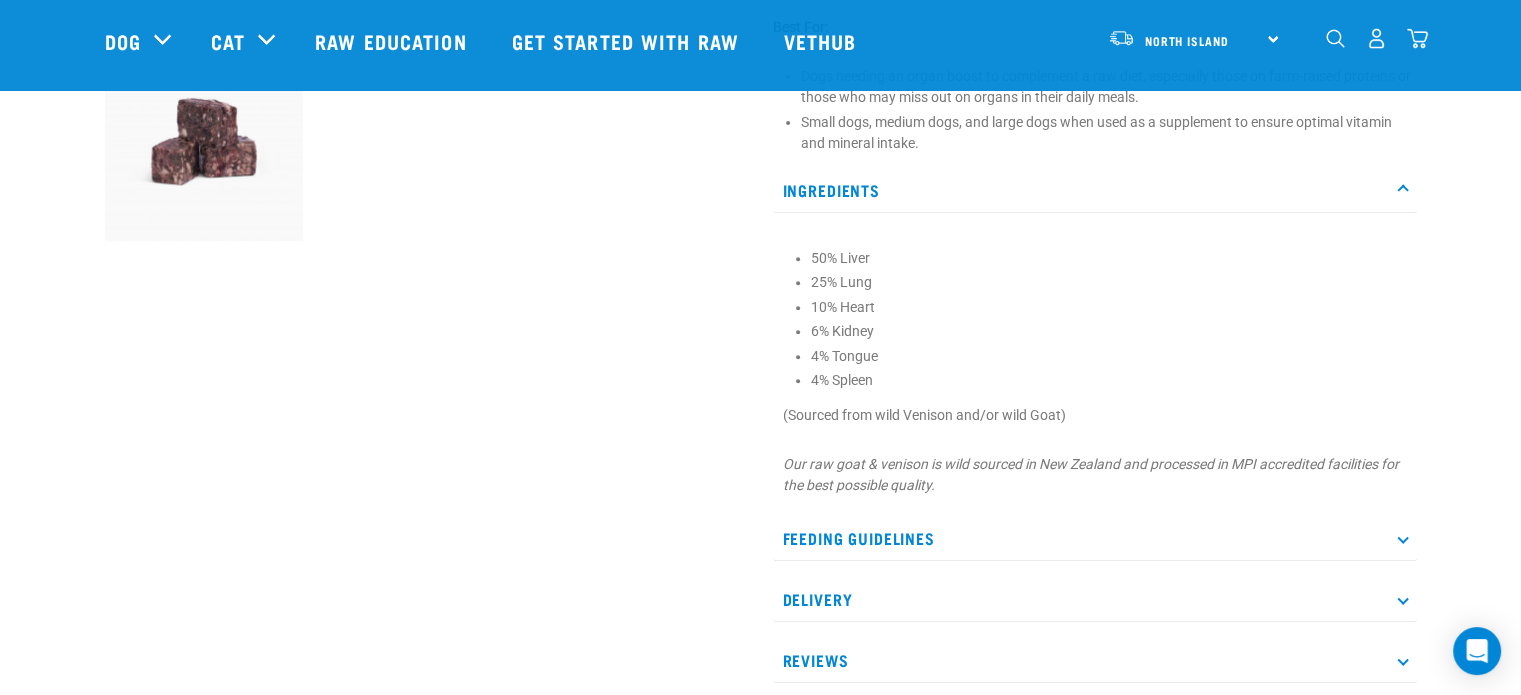 scroll, scrollTop: 800, scrollLeft: 0, axis: vertical 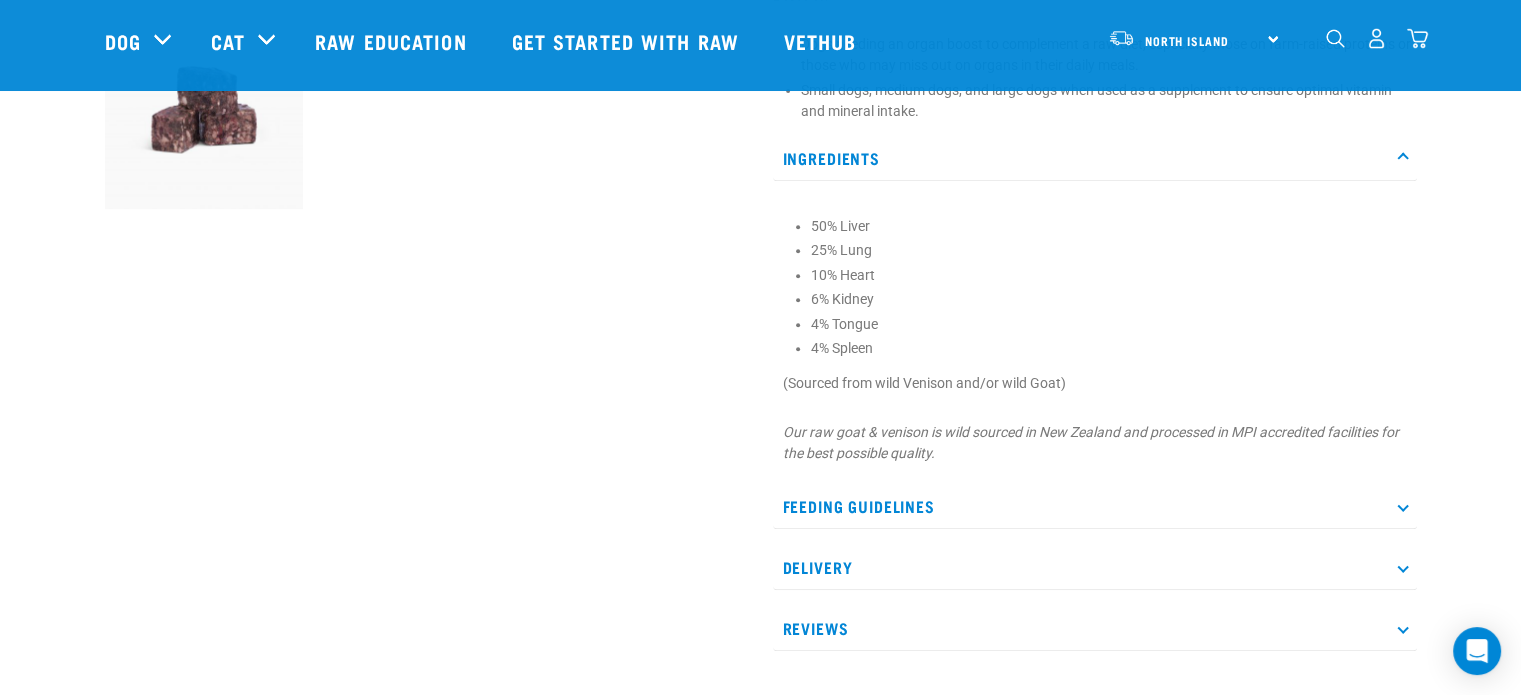 click on "Feeding Guidelines" at bounding box center [1095, 506] 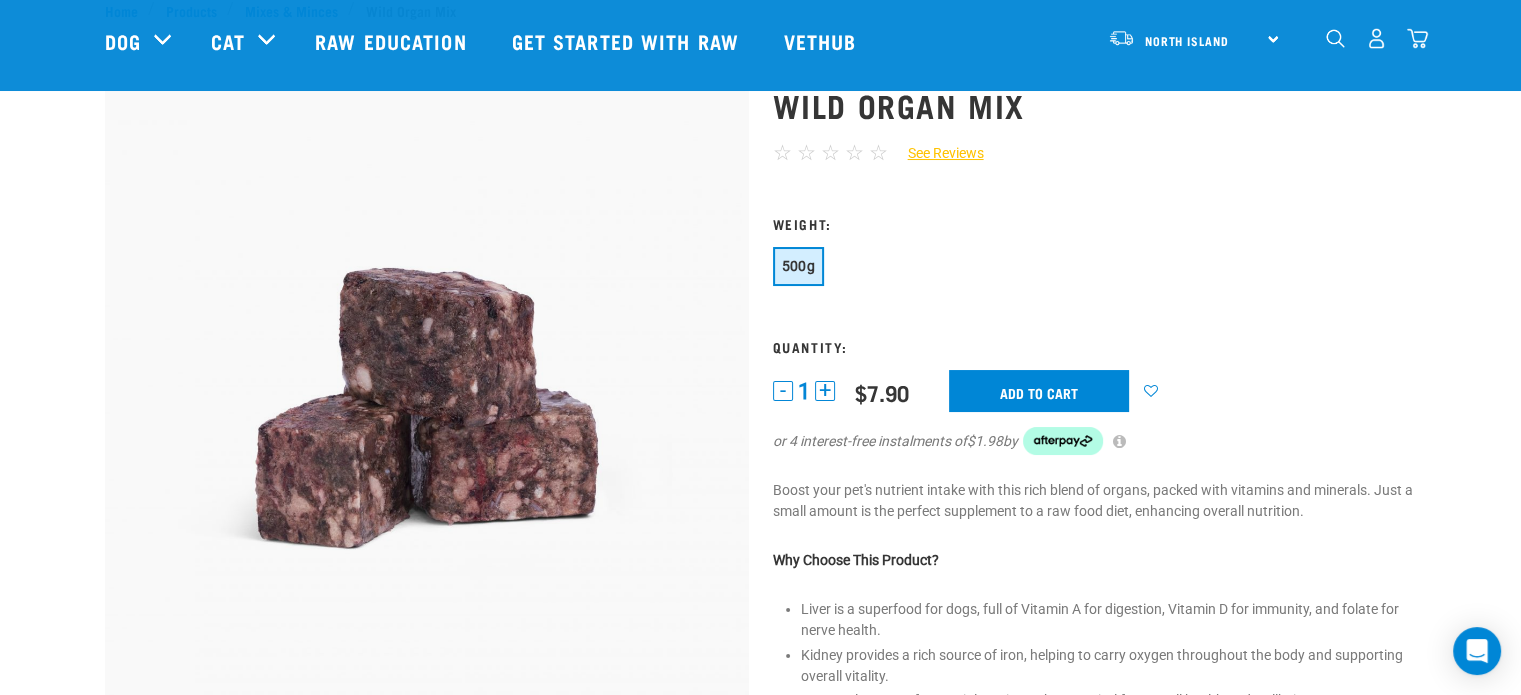 scroll, scrollTop: 0, scrollLeft: 0, axis: both 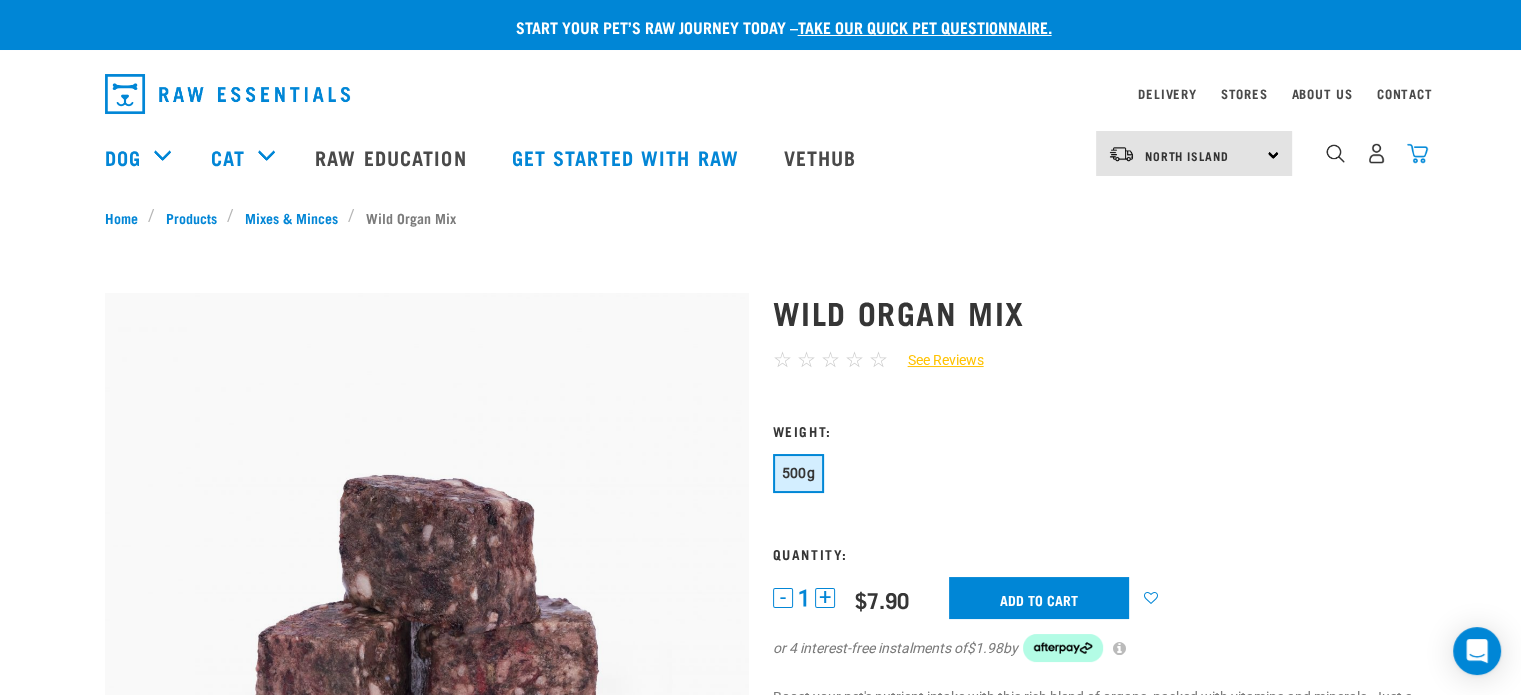 click at bounding box center [1417, 153] 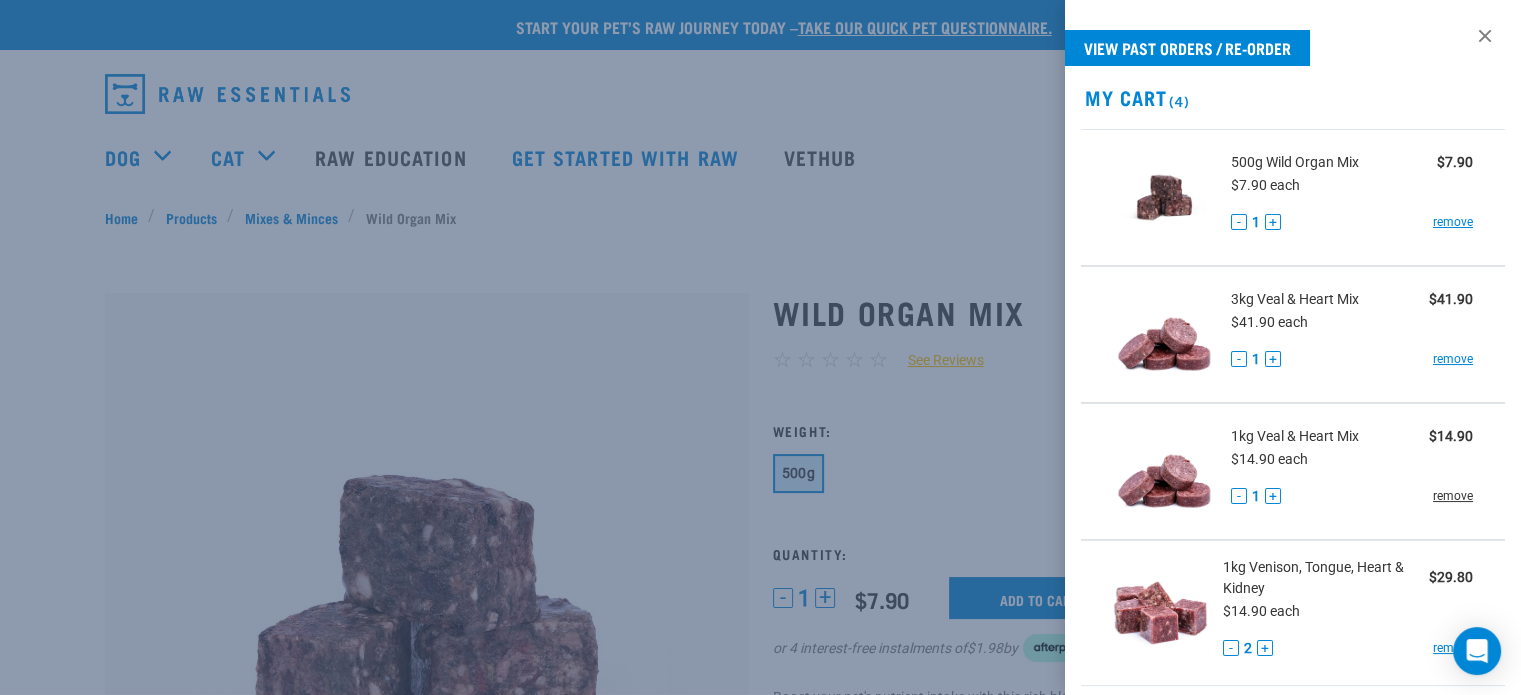 click on "remove" at bounding box center (1453, 496) 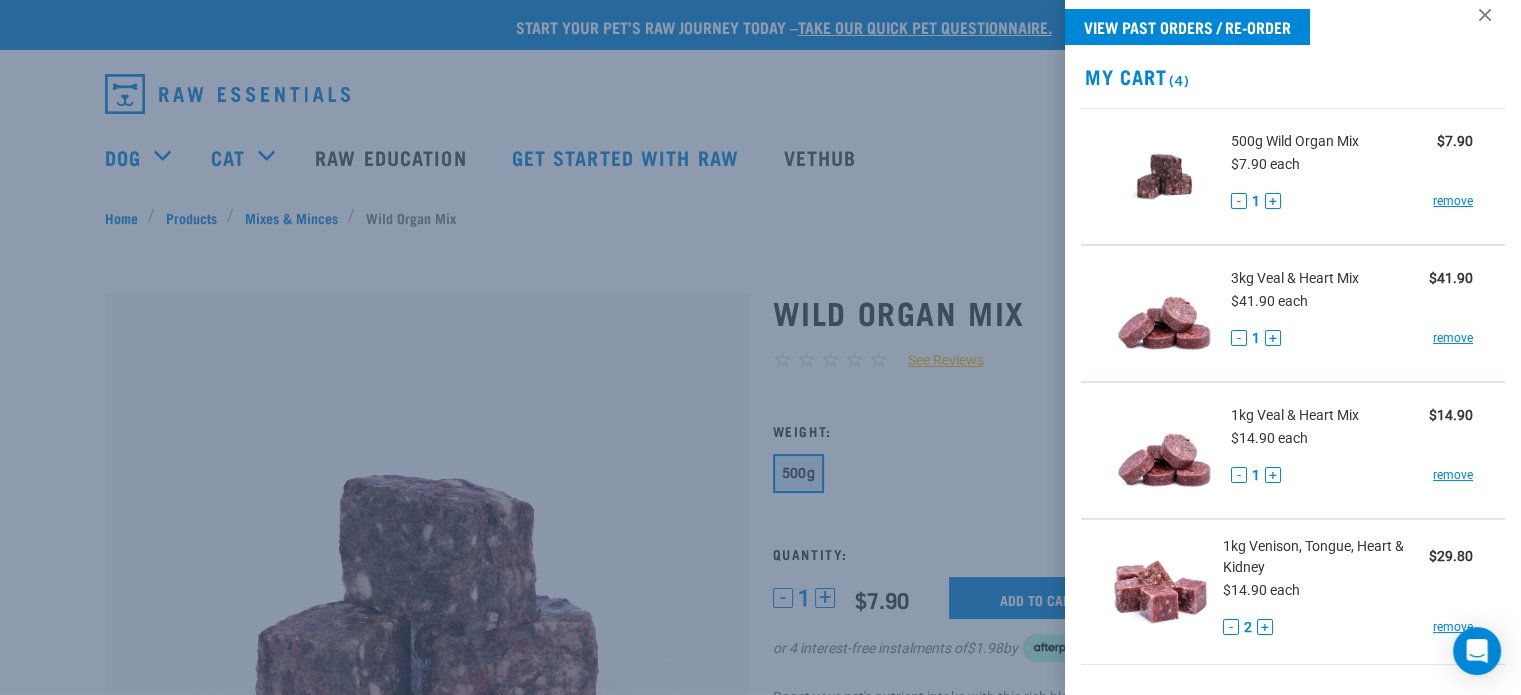 scroll, scrollTop: 0, scrollLeft: 0, axis: both 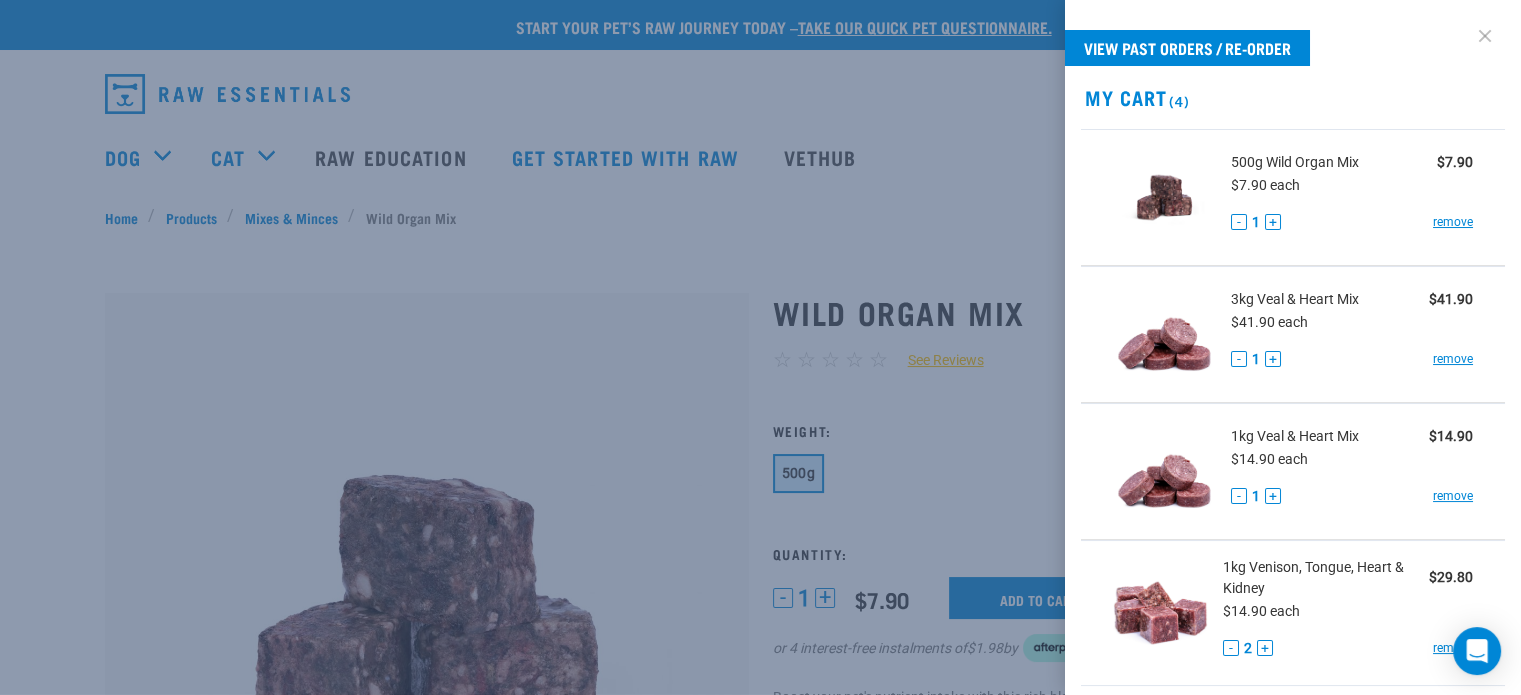 click at bounding box center [1485, 36] 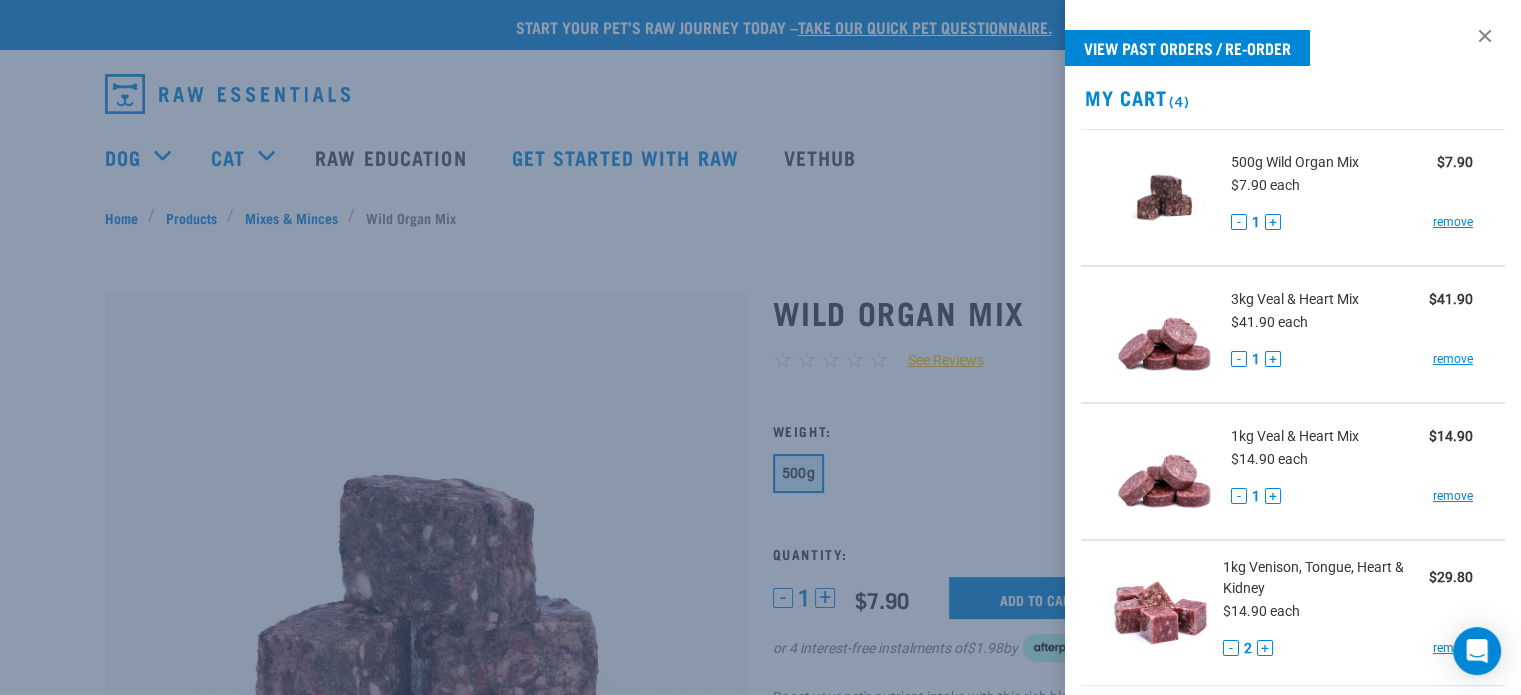 click at bounding box center [760, 347] 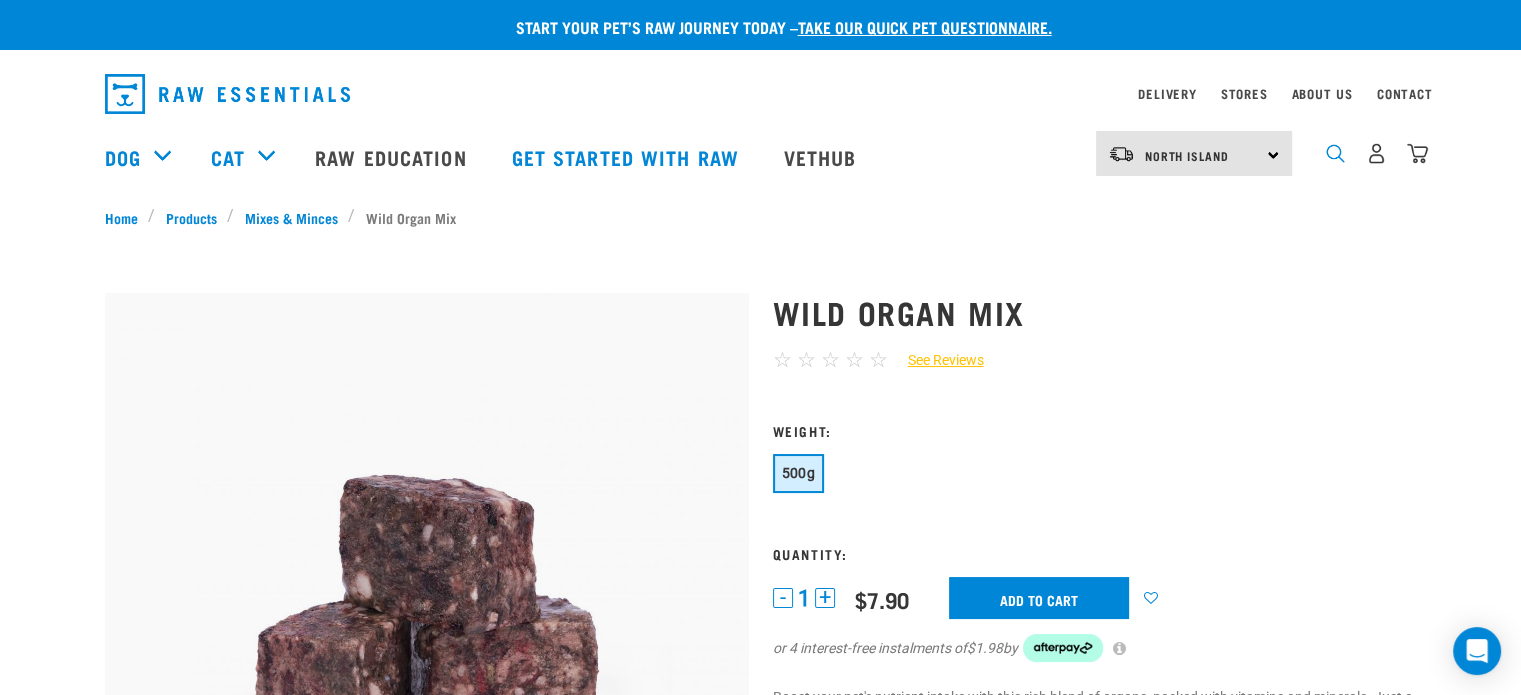 click at bounding box center (1335, 153) 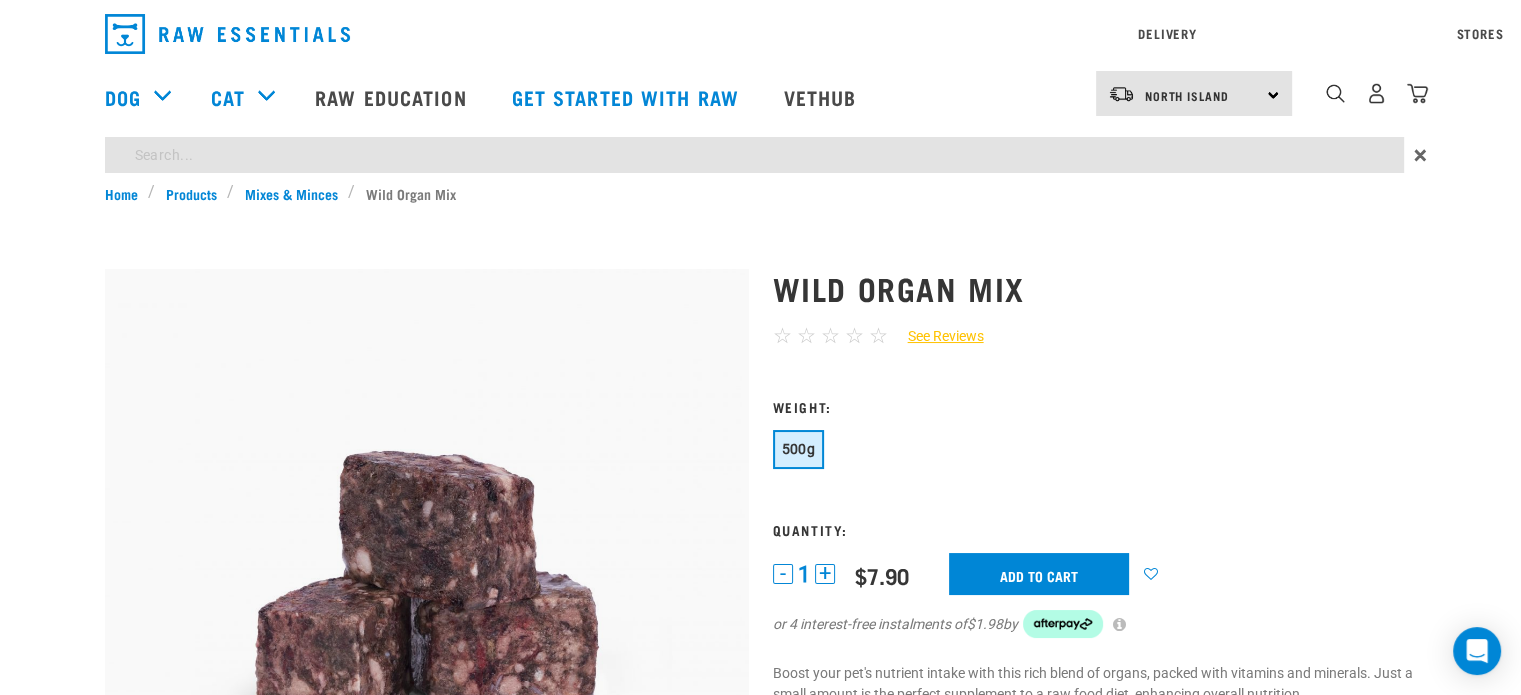 click on "Start your pet’s raw journey today –  take our quick pet questionnaire.
Delivery
Stores
About Us
Contact" at bounding box center [760, 1148] 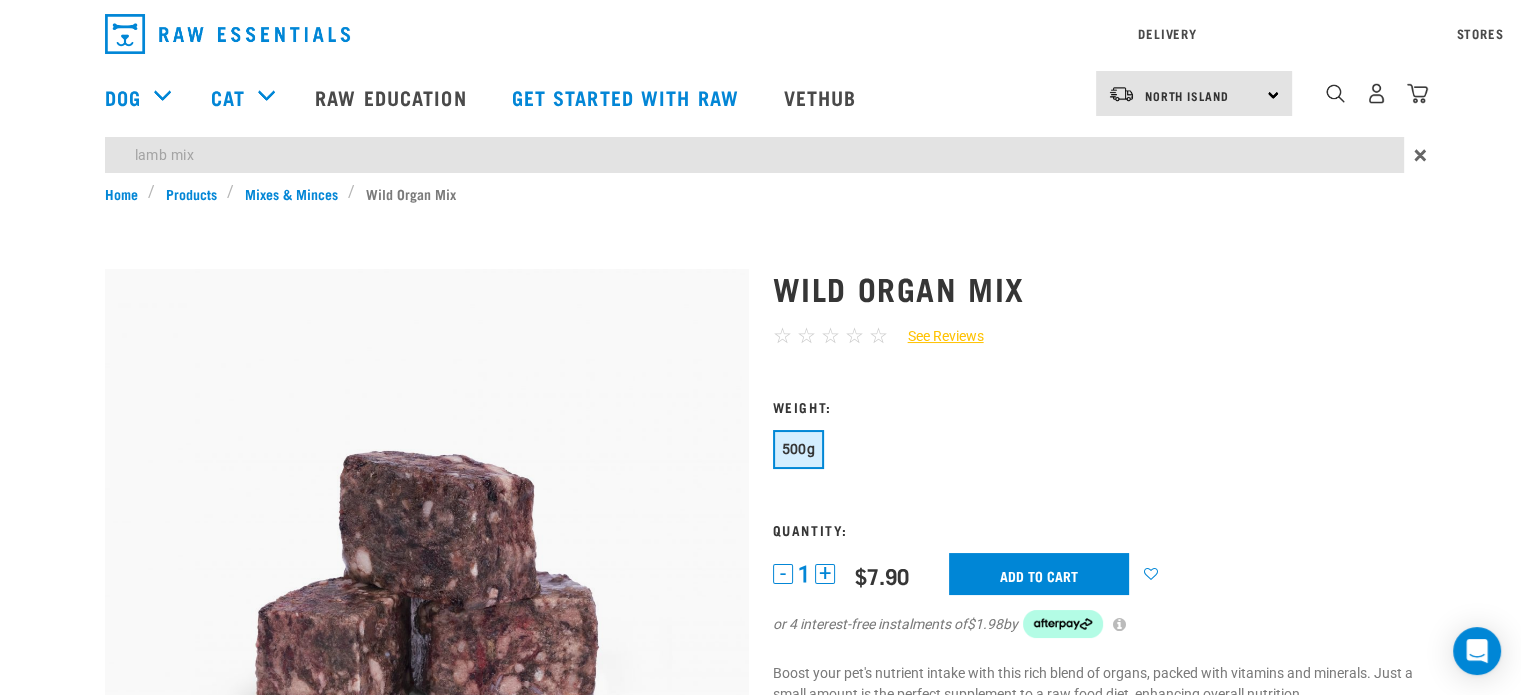 type on "lamb mix" 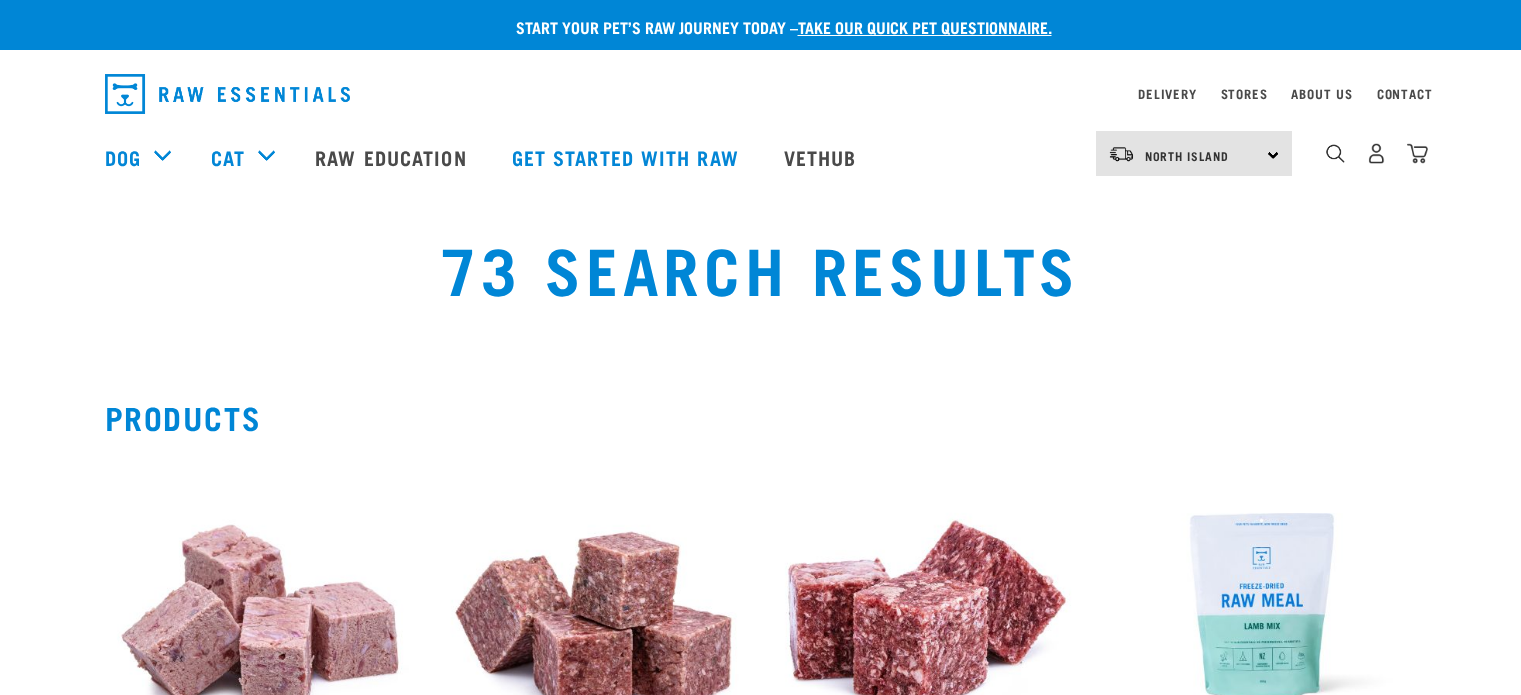 scroll, scrollTop: 0, scrollLeft: 0, axis: both 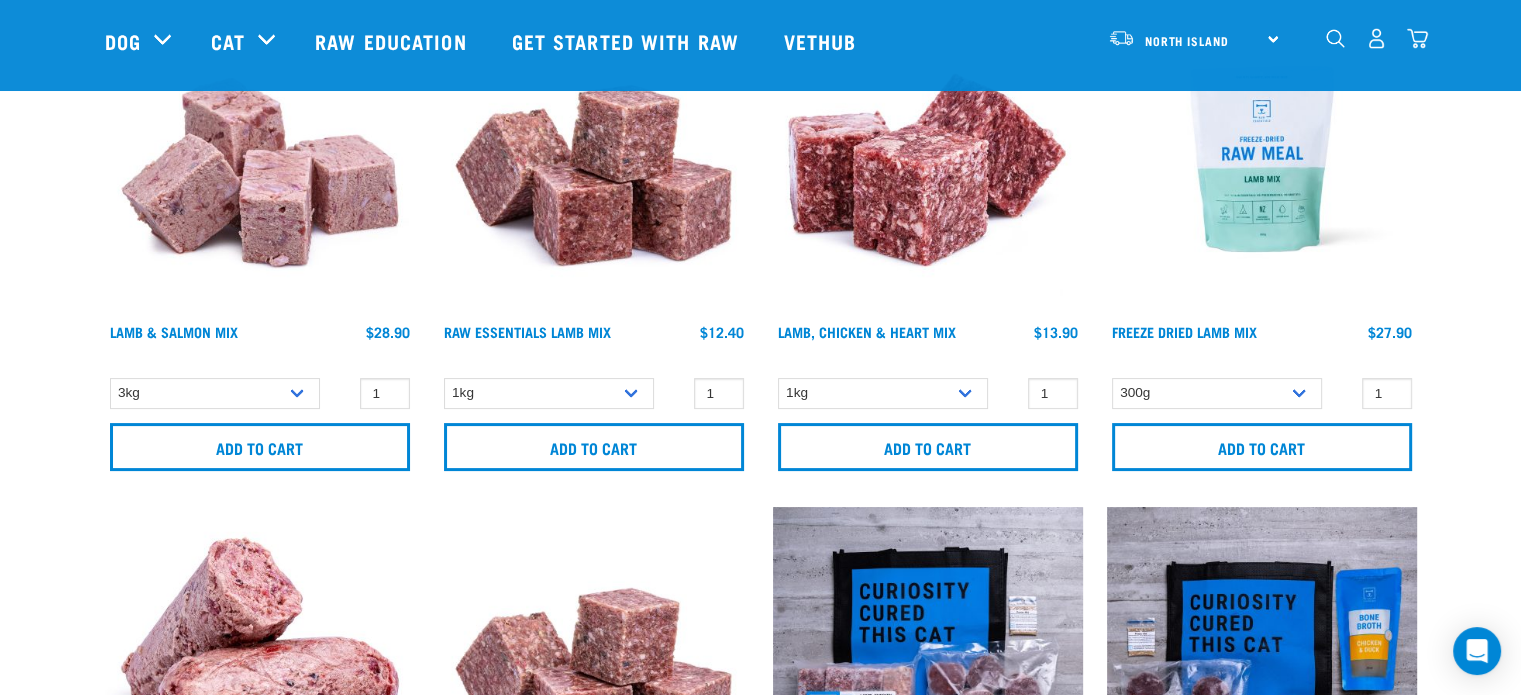 click at bounding box center [594, 159] 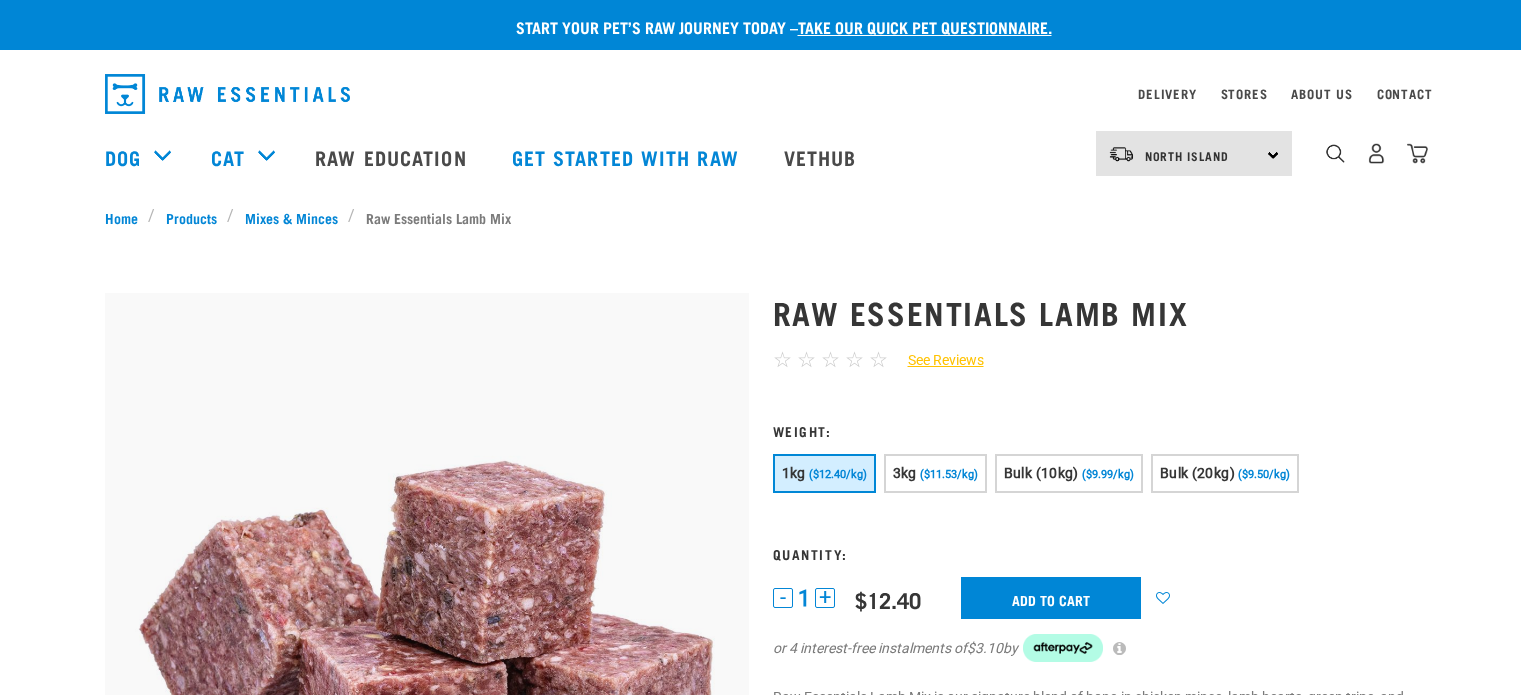 scroll, scrollTop: 0, scrollLeft: 0, axis: both 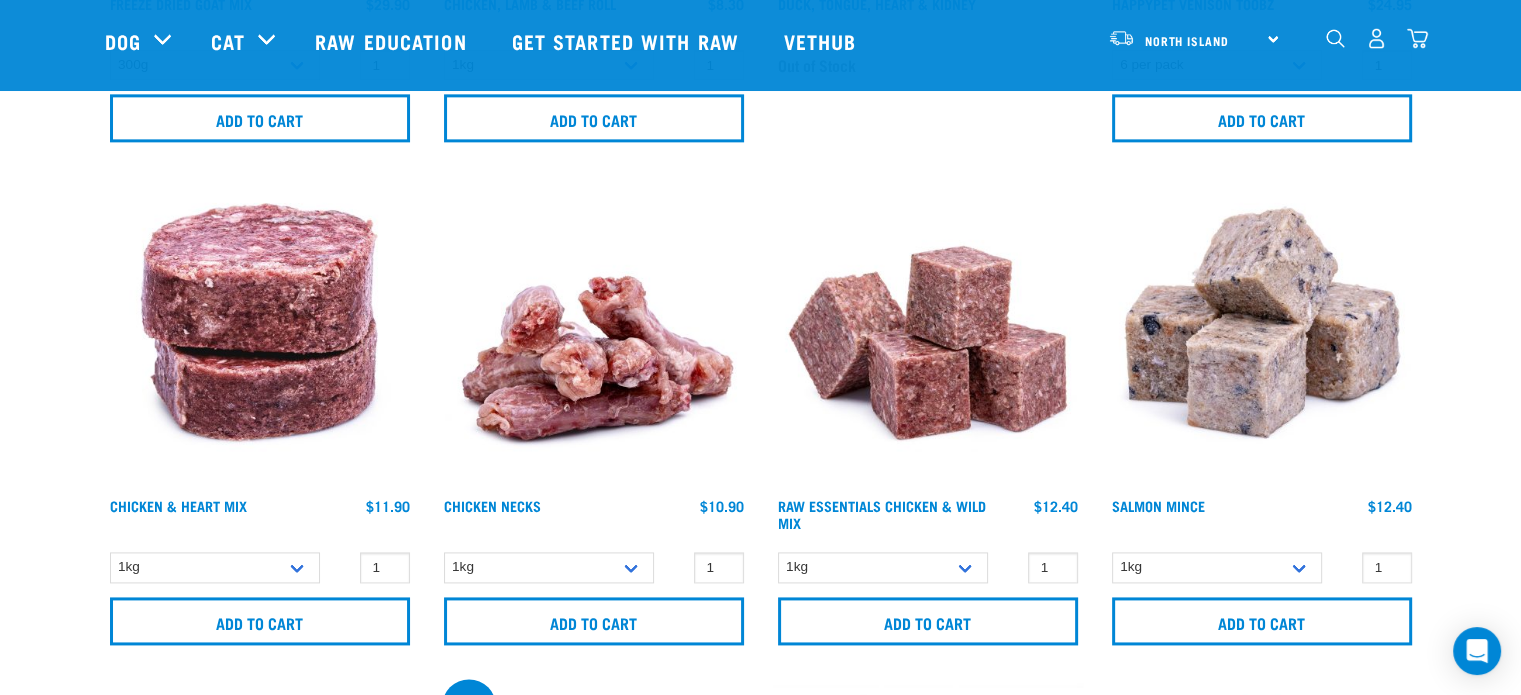 click at bounding box center (260, 333) 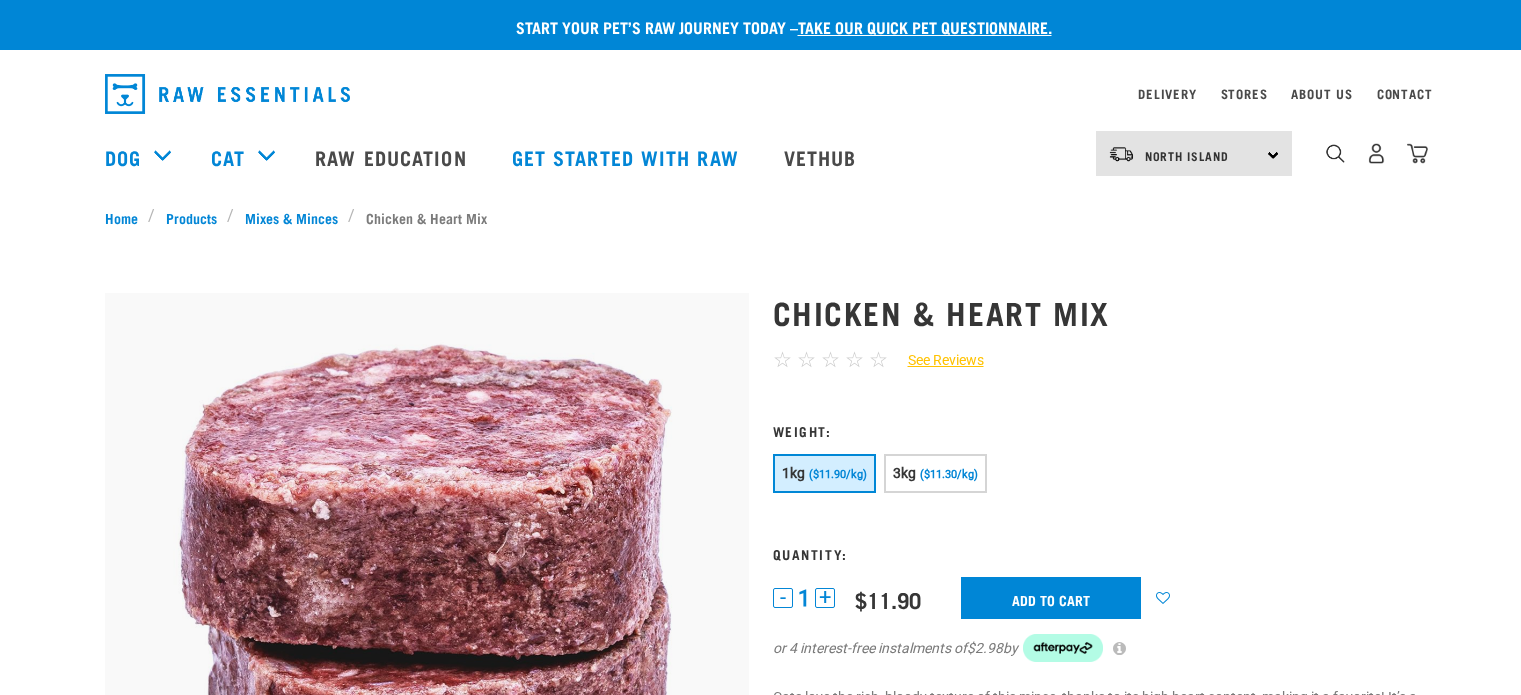 scroll, scrollTop: 0, scrollLeft: 0, axis: both 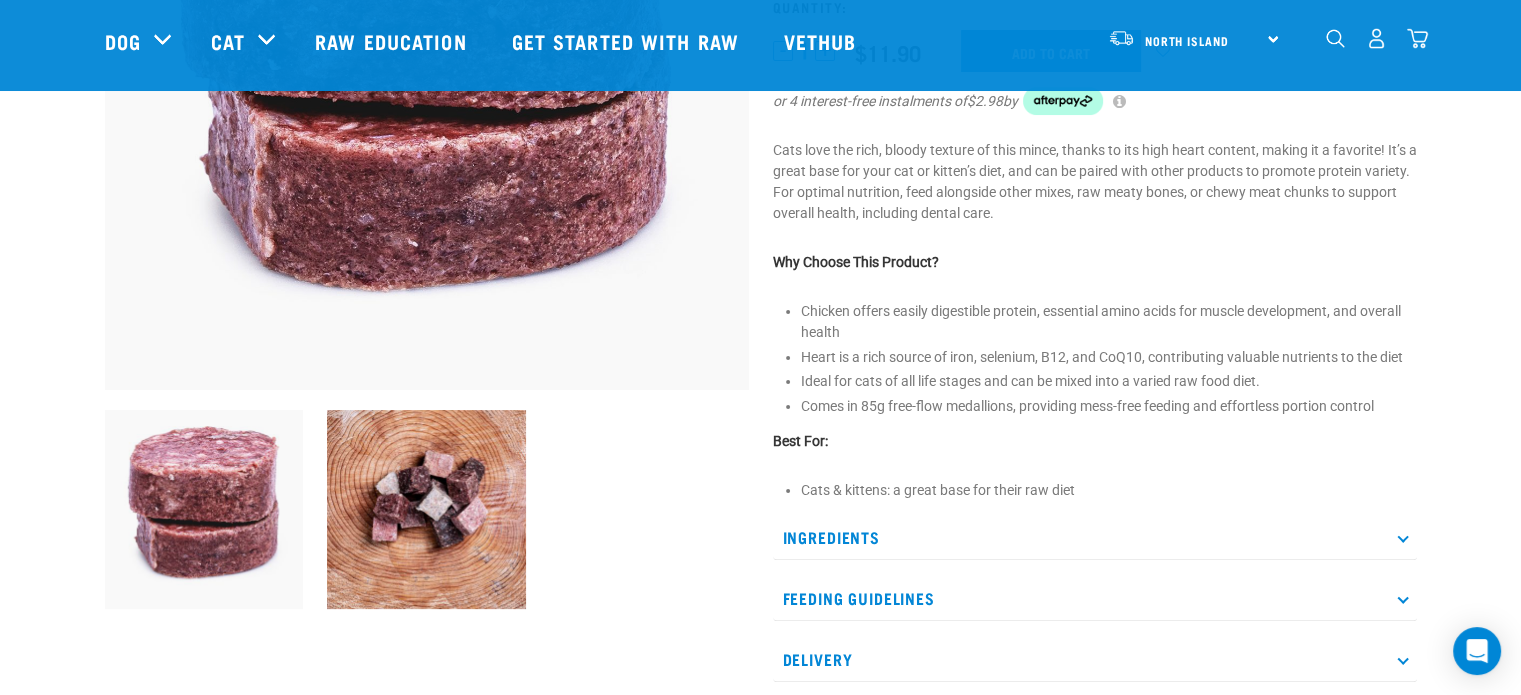 click on "Ingredients" at bounding box center (1095, 537) 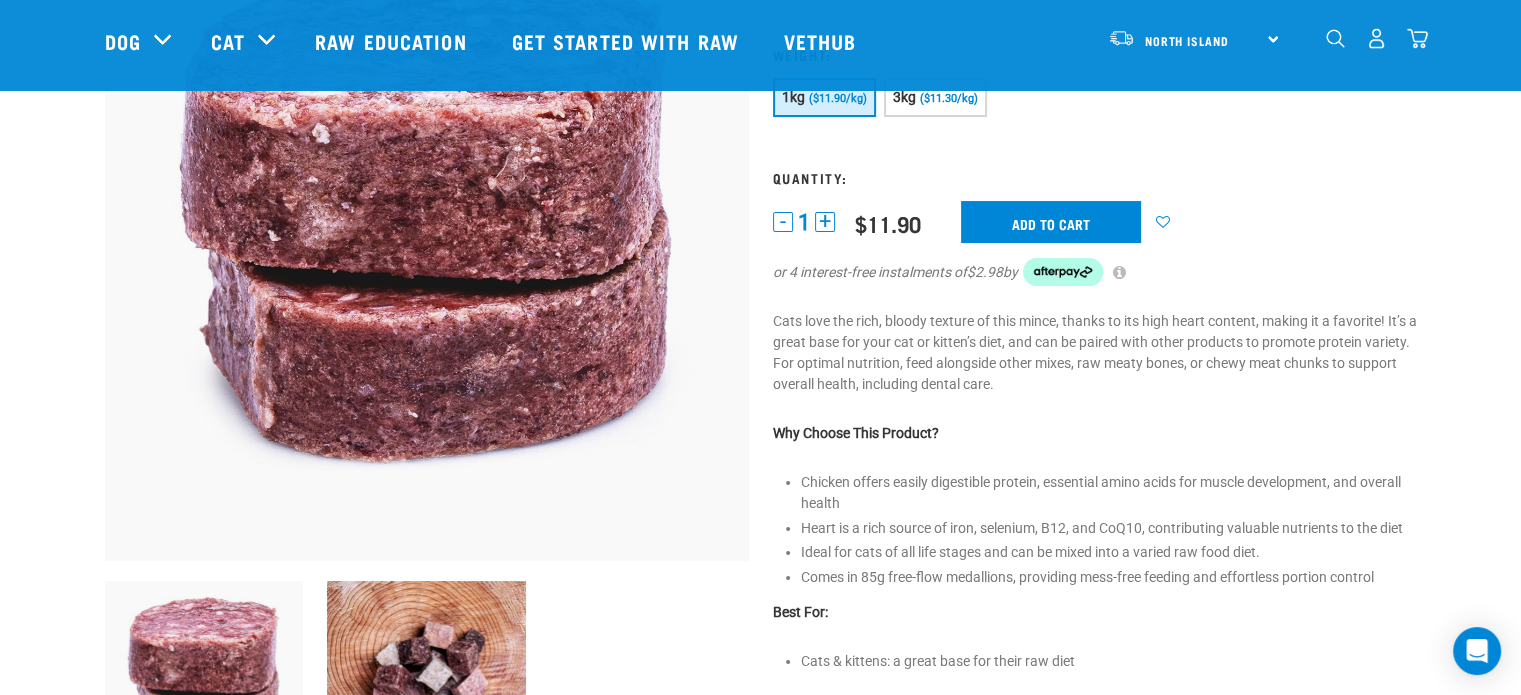 scroll, scrollTop: 0, scrollLeft: 0, axis: both 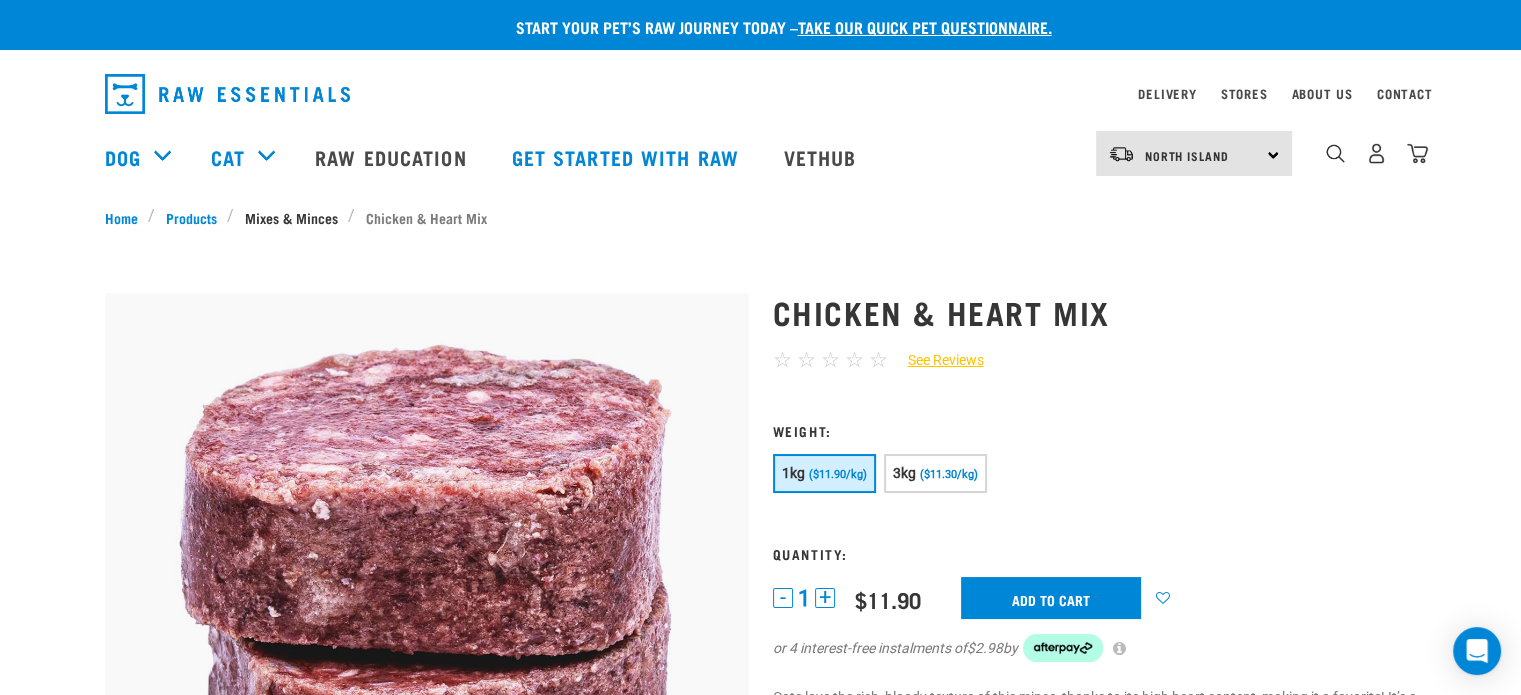 click on "Mixes & Minces" at bounding box center [291, 217] 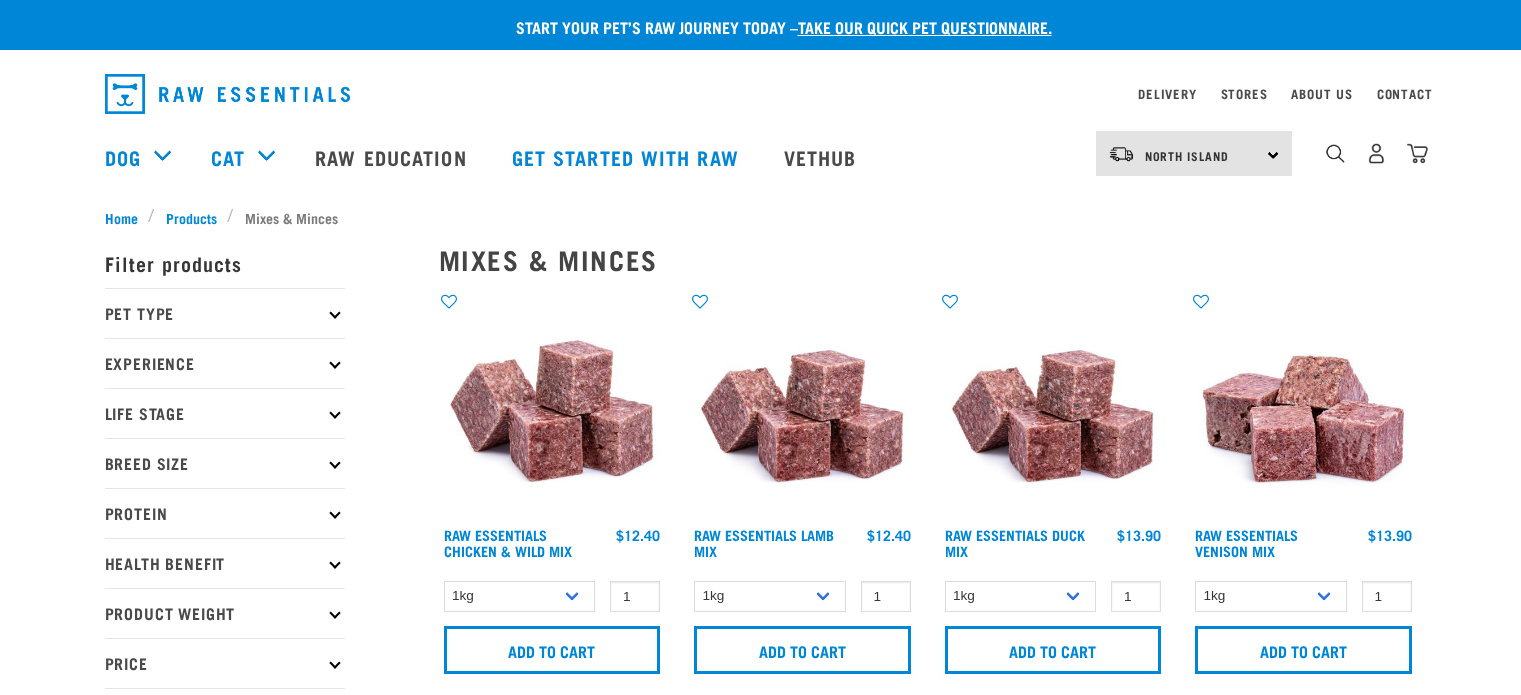 scroll, scrollTop: 0, scrollLeft: 0, axis: both 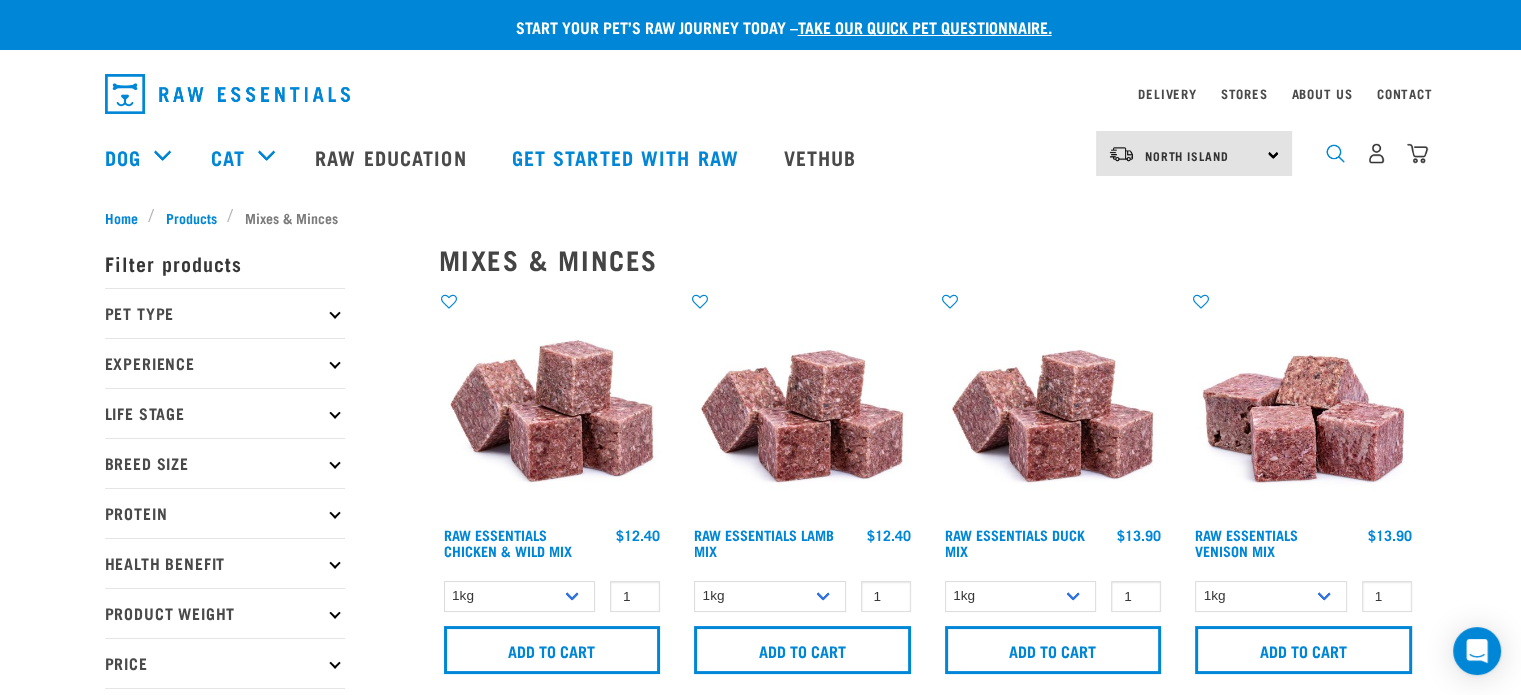 click at bounding box center (1335, 153) 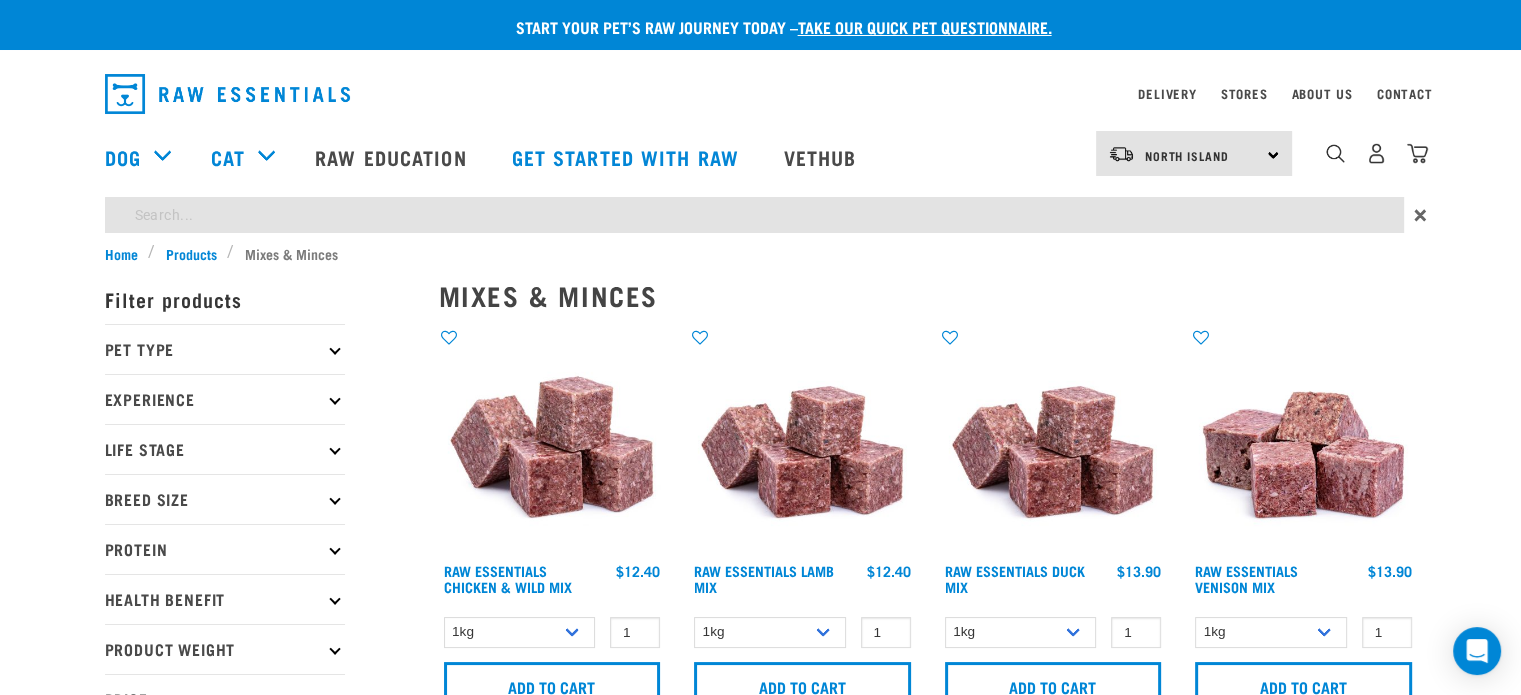 drag, startPoint x: 647, startPoint y: 221, endPoint x: 632, endPoint y: 219, distance: 15.132746 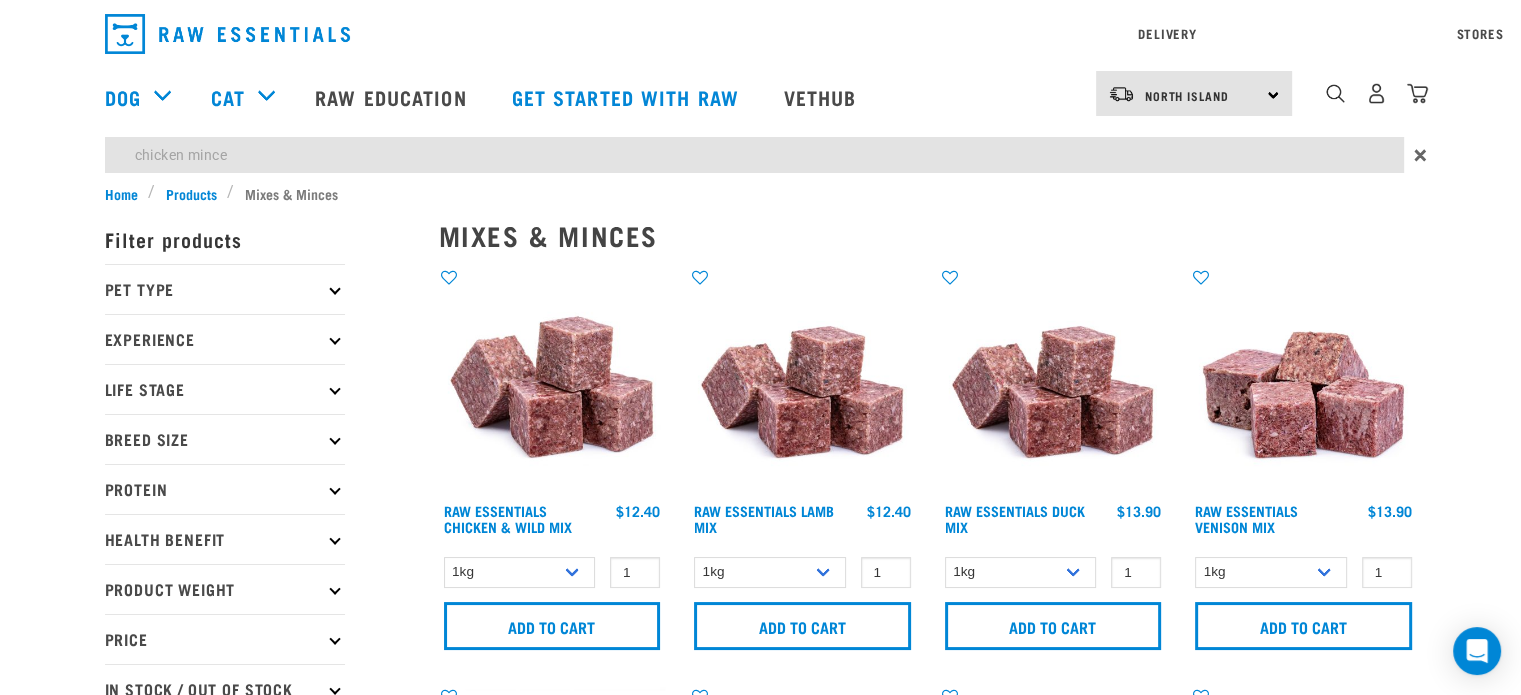 type on "chicken mince" 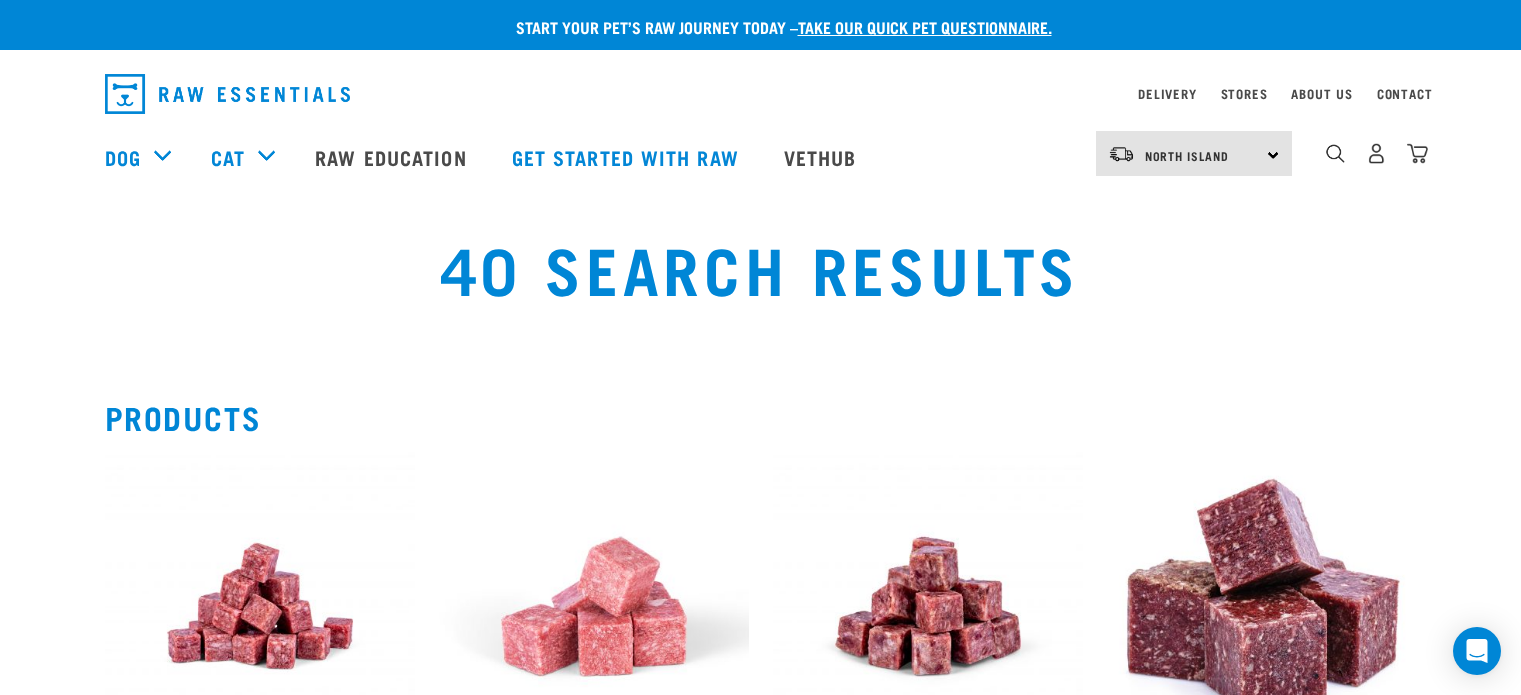 scroll, scrollTop: 0, scrollLeft: 0, axis: both 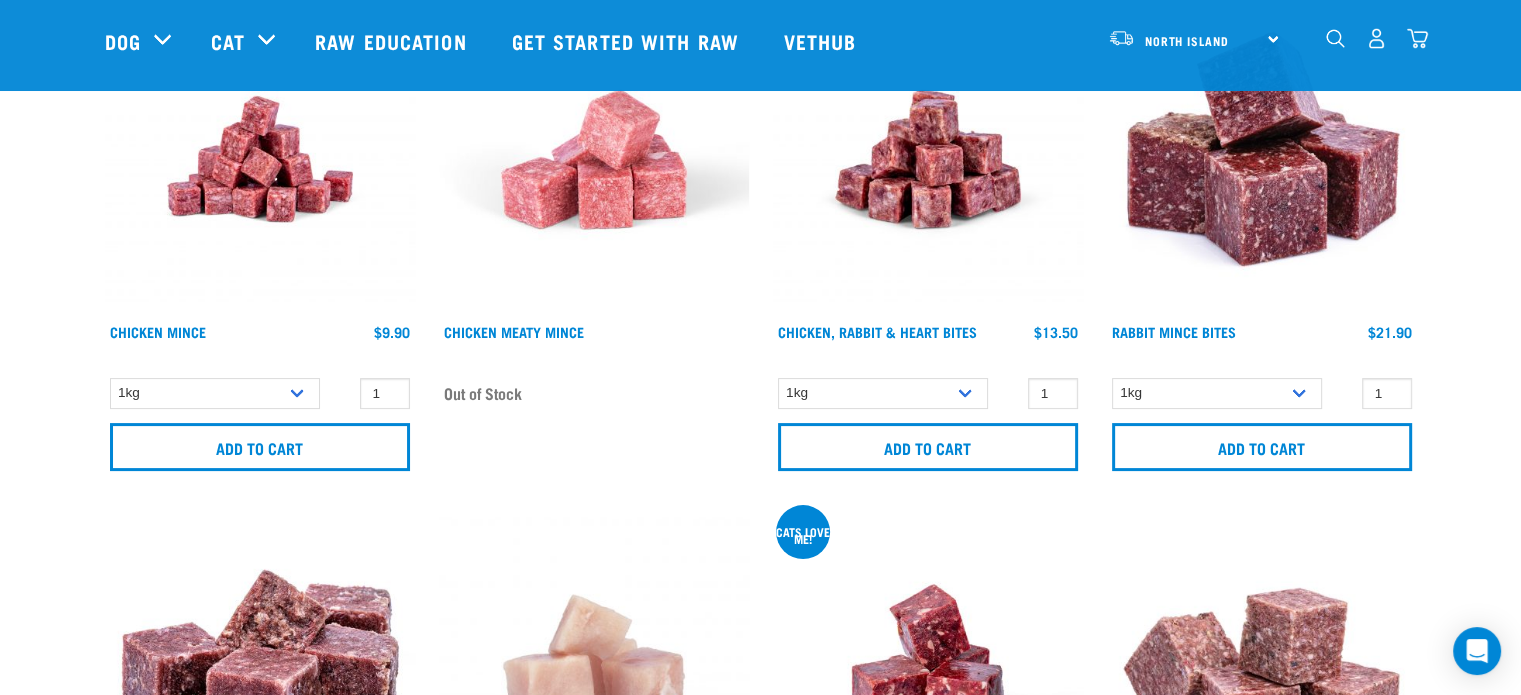 click at bounding box center (594, 159) 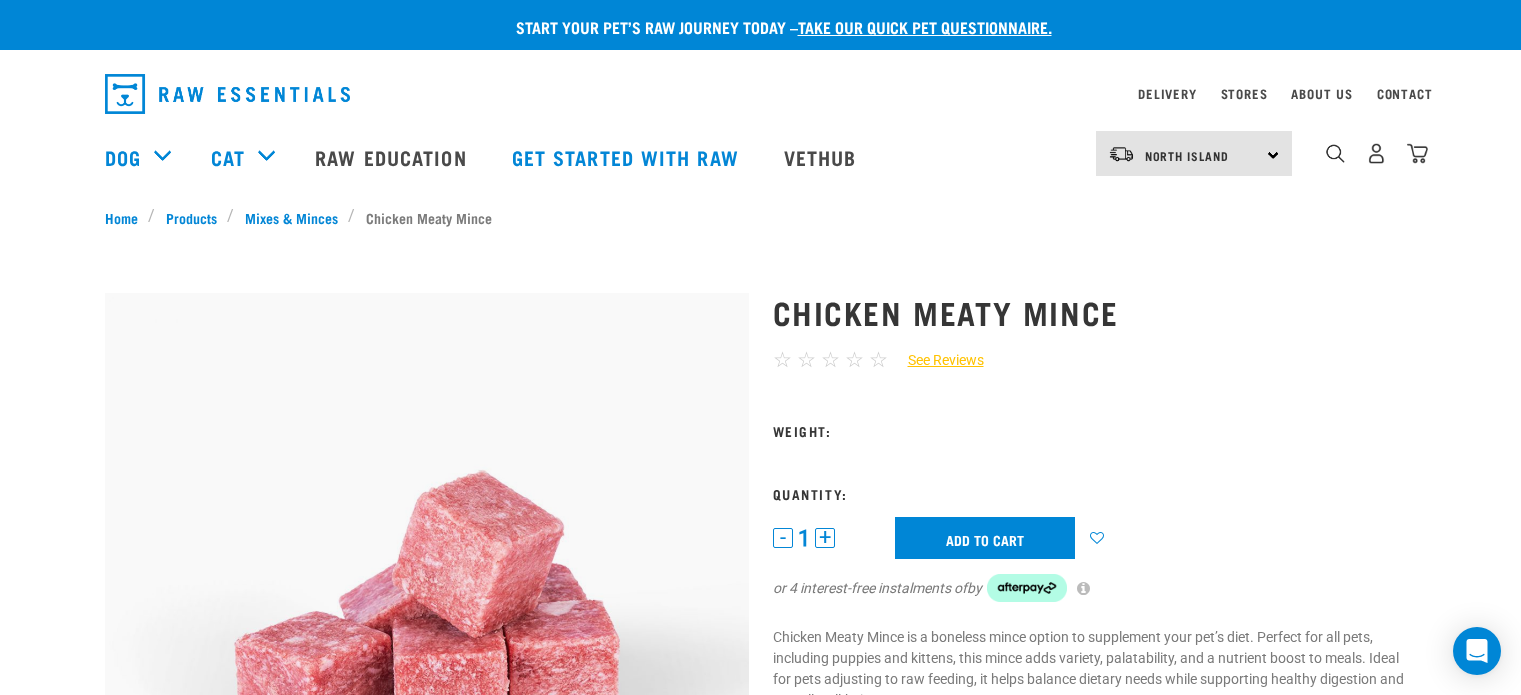 scroll, scrollTop: 0, scrollLeft: 0, axis: both 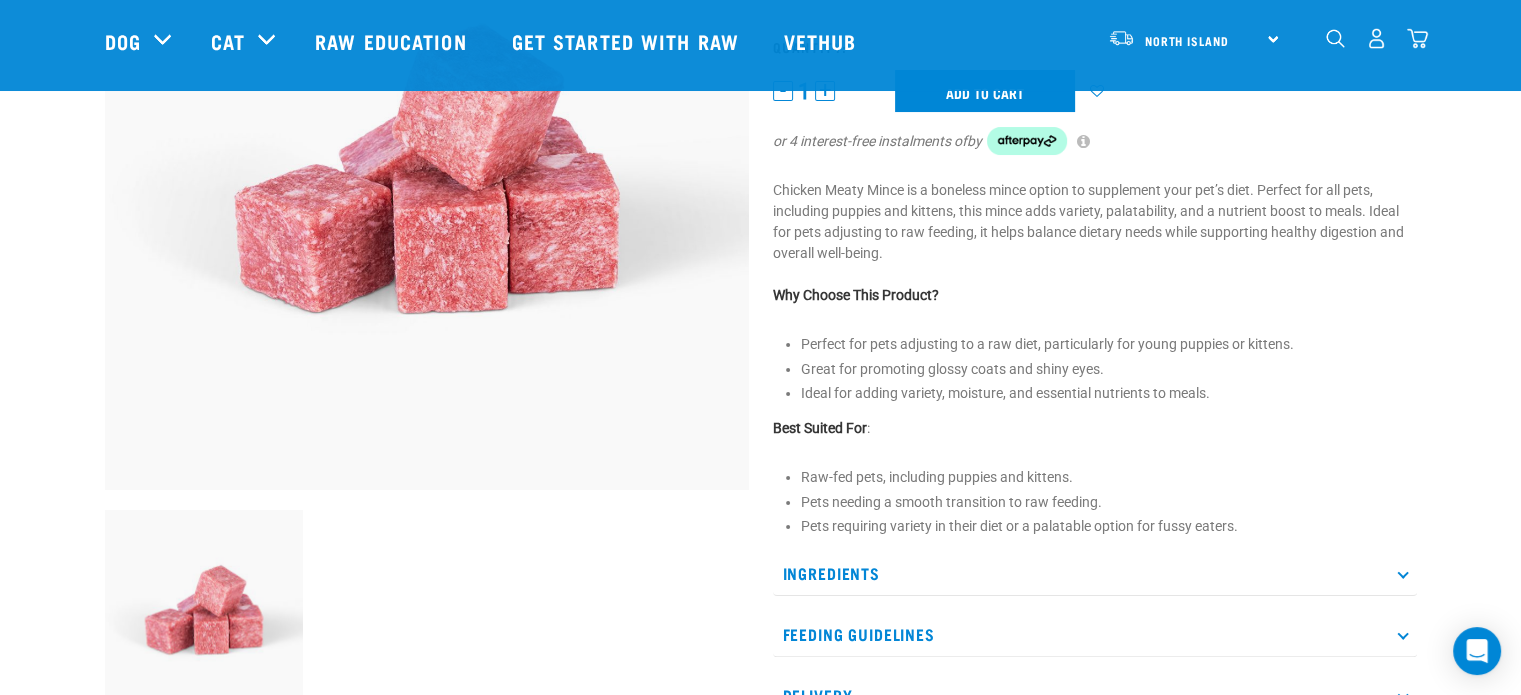 click on "Ingredients" at bounding box center (1095, 573) 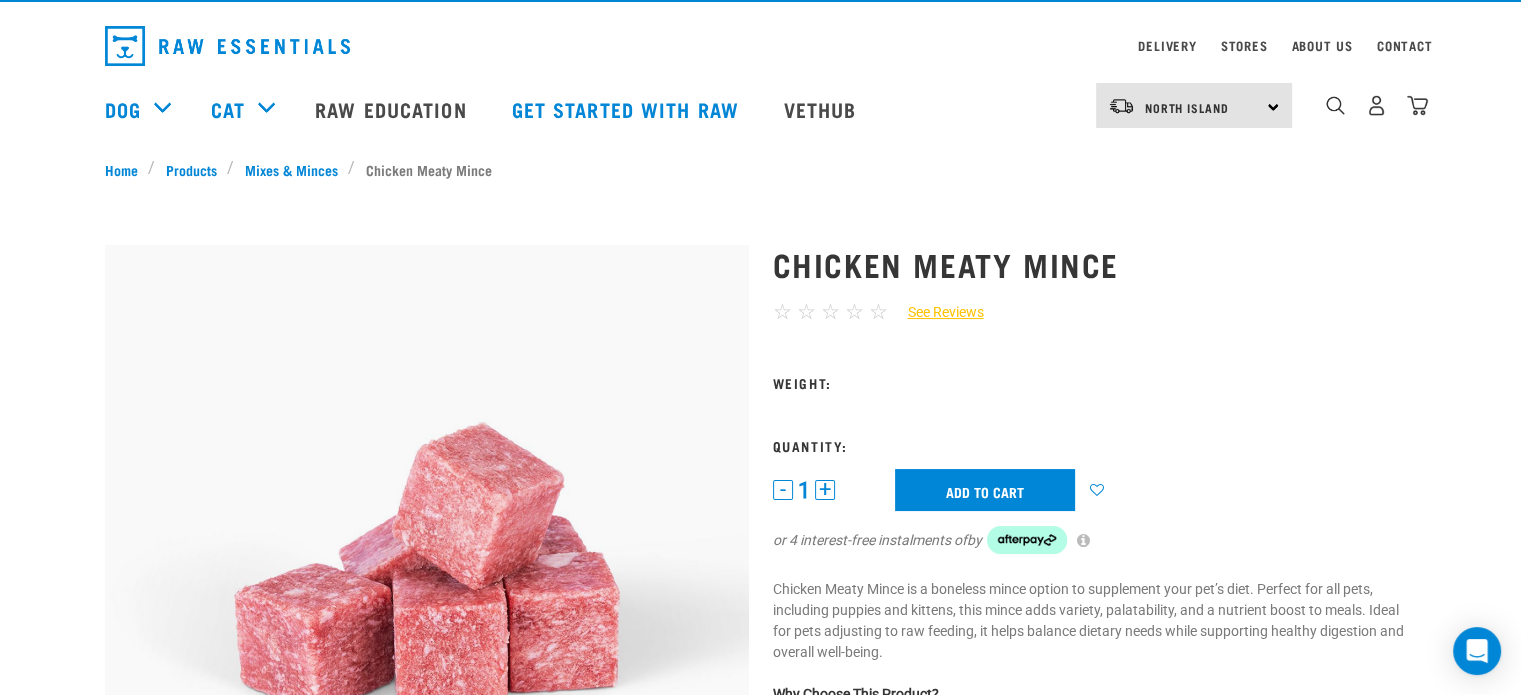 scroll, scrollTop: 0, scrollLeft: 0, axis: both 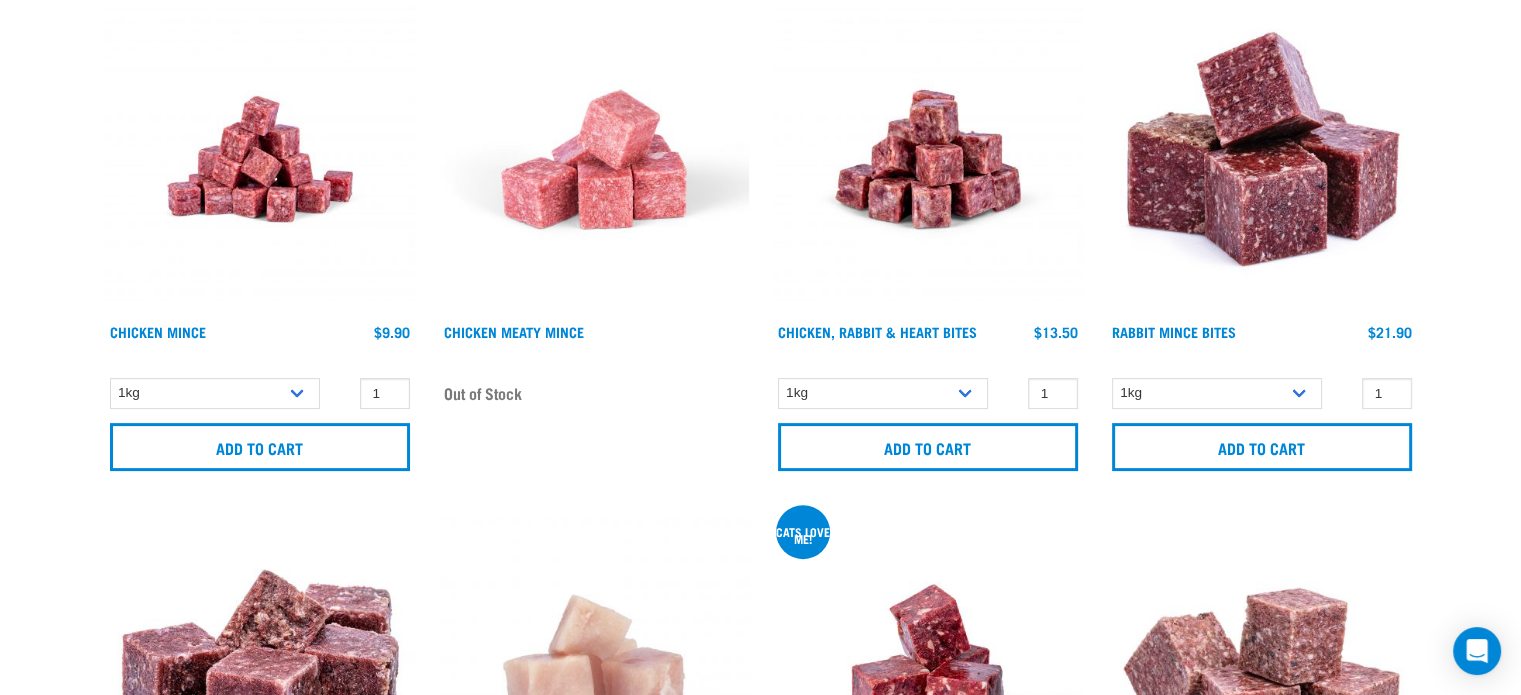 click at bounding box center [260, 159] 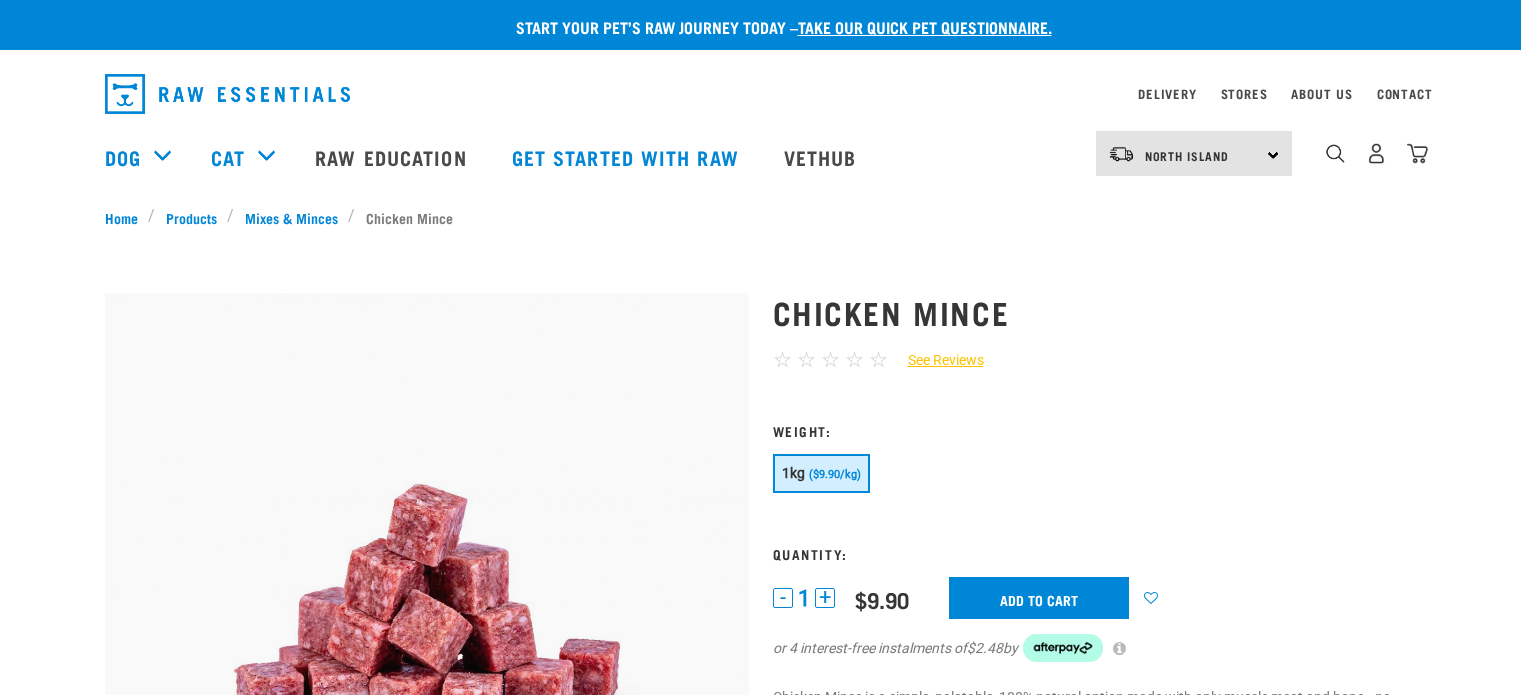scroll, scrollTop: 0, scrollLeft: 0, axis: both 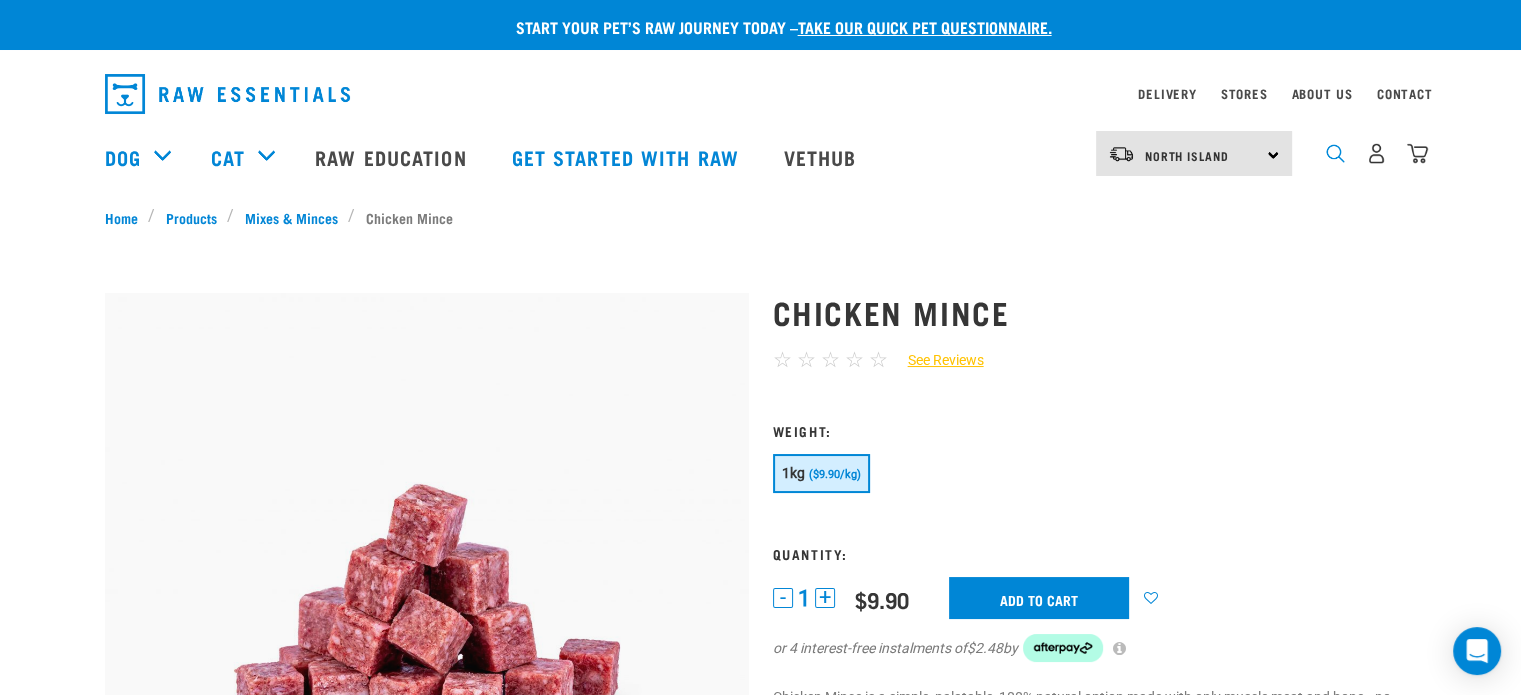 click at bounding box center [1335, 153] 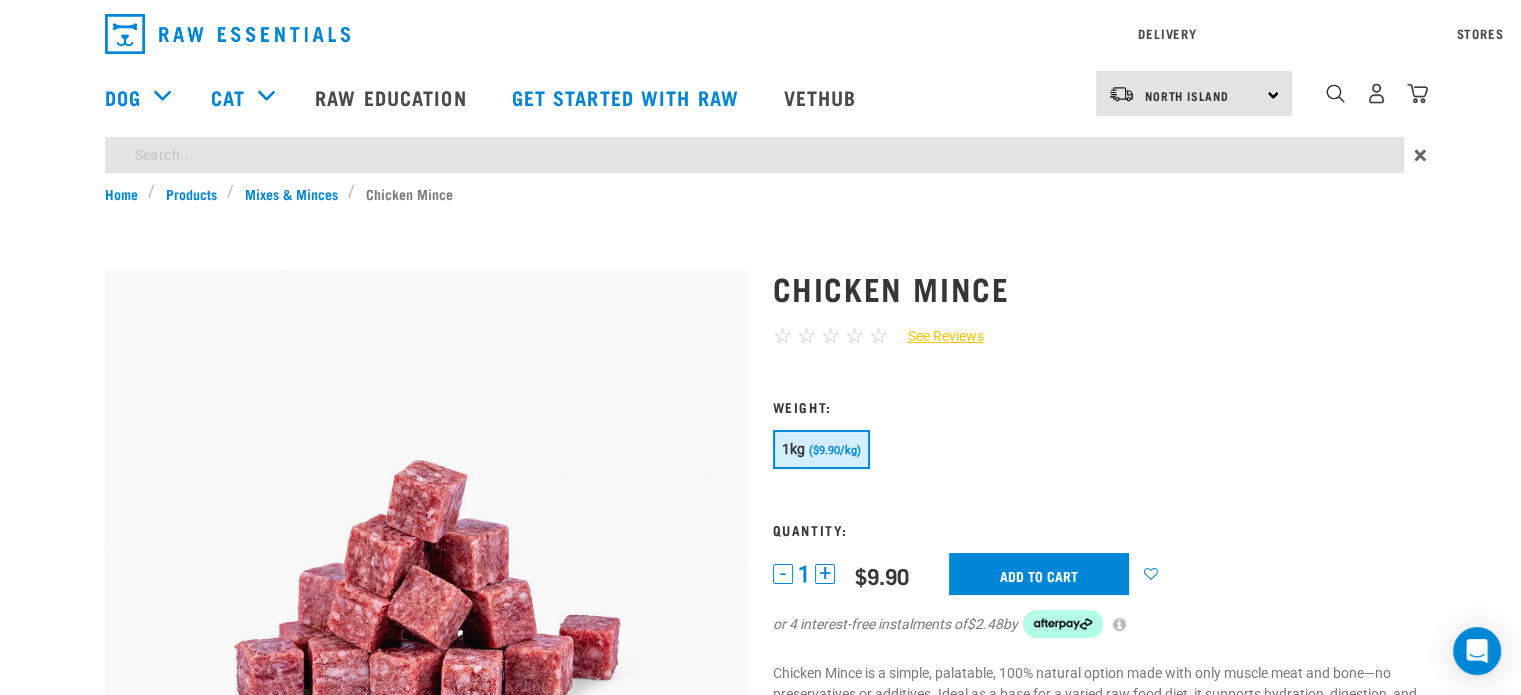 click on "Start your pet’s raw journey today –  take our quick pet questionnaire.
Delivery
Stores
About Us
Contact" at bounding box center [760, 887] 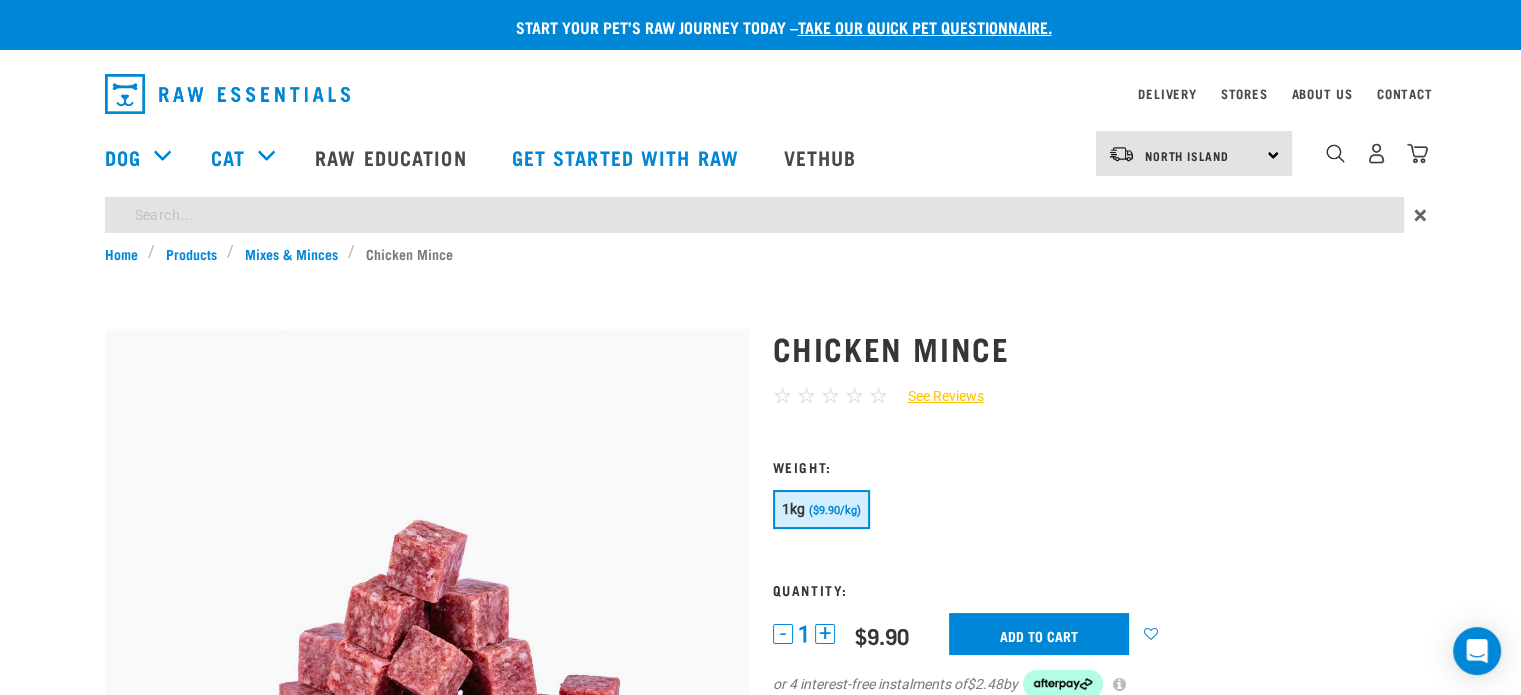 click at bounding box center (427, 819) 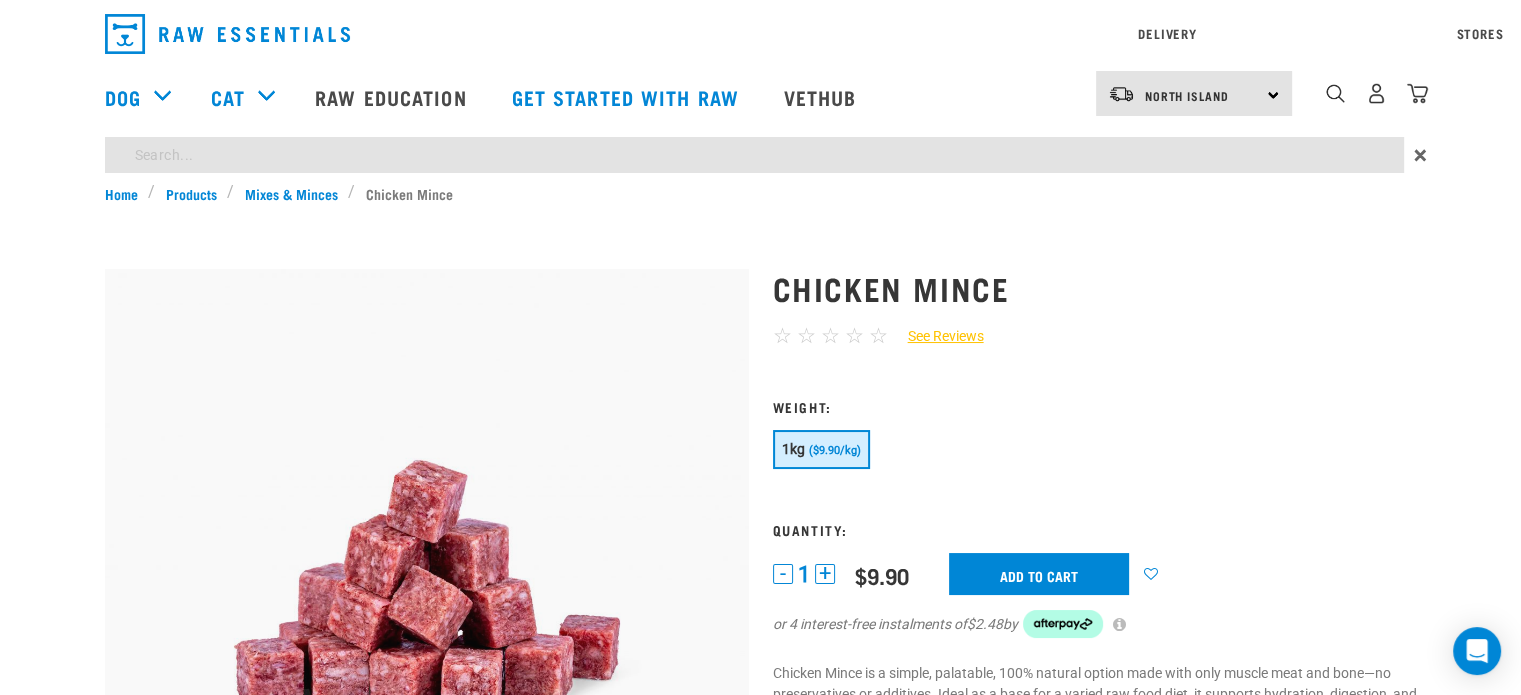 click on "Start your pet’s raw journey today –  take our quick pet questionnaire.
Delivery
Stores
About Us
Contact" at bounding box center [760, 887] 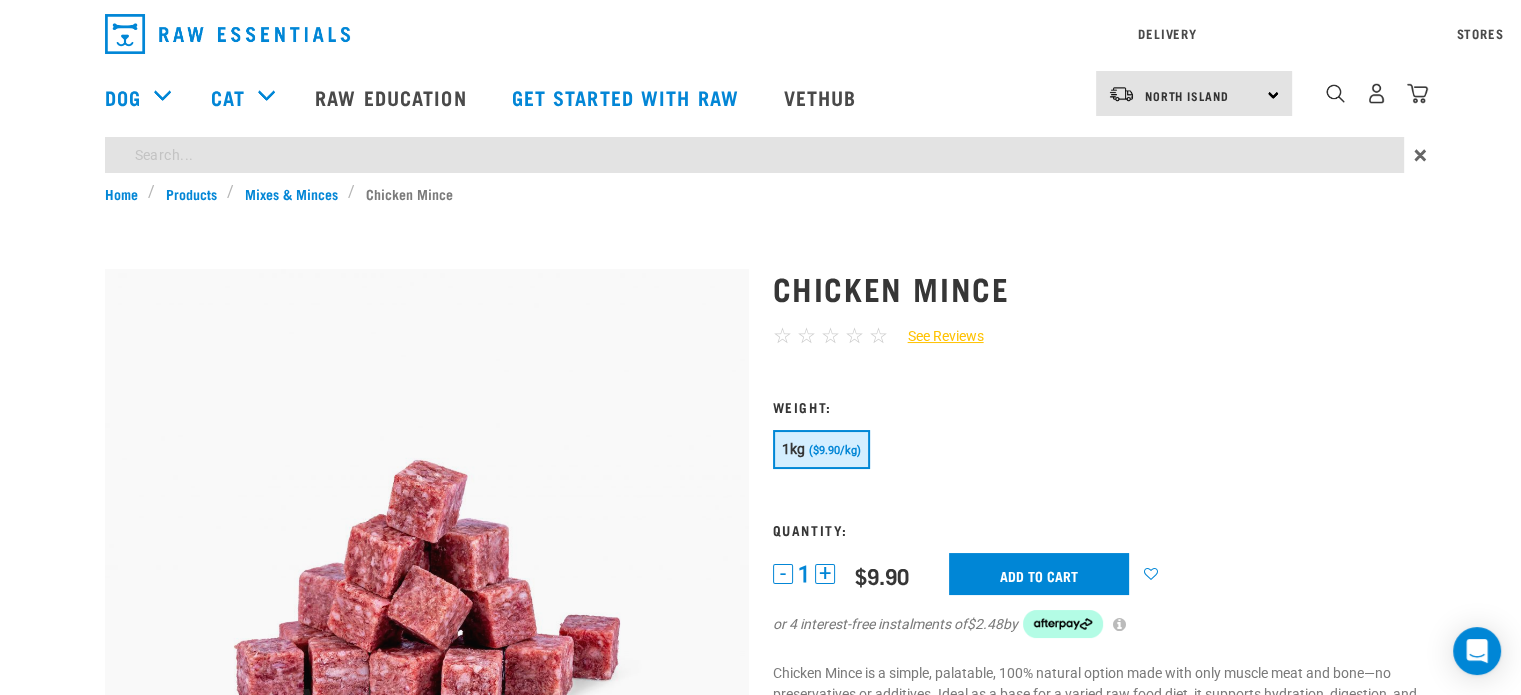 type on "boneless mixes and minces" 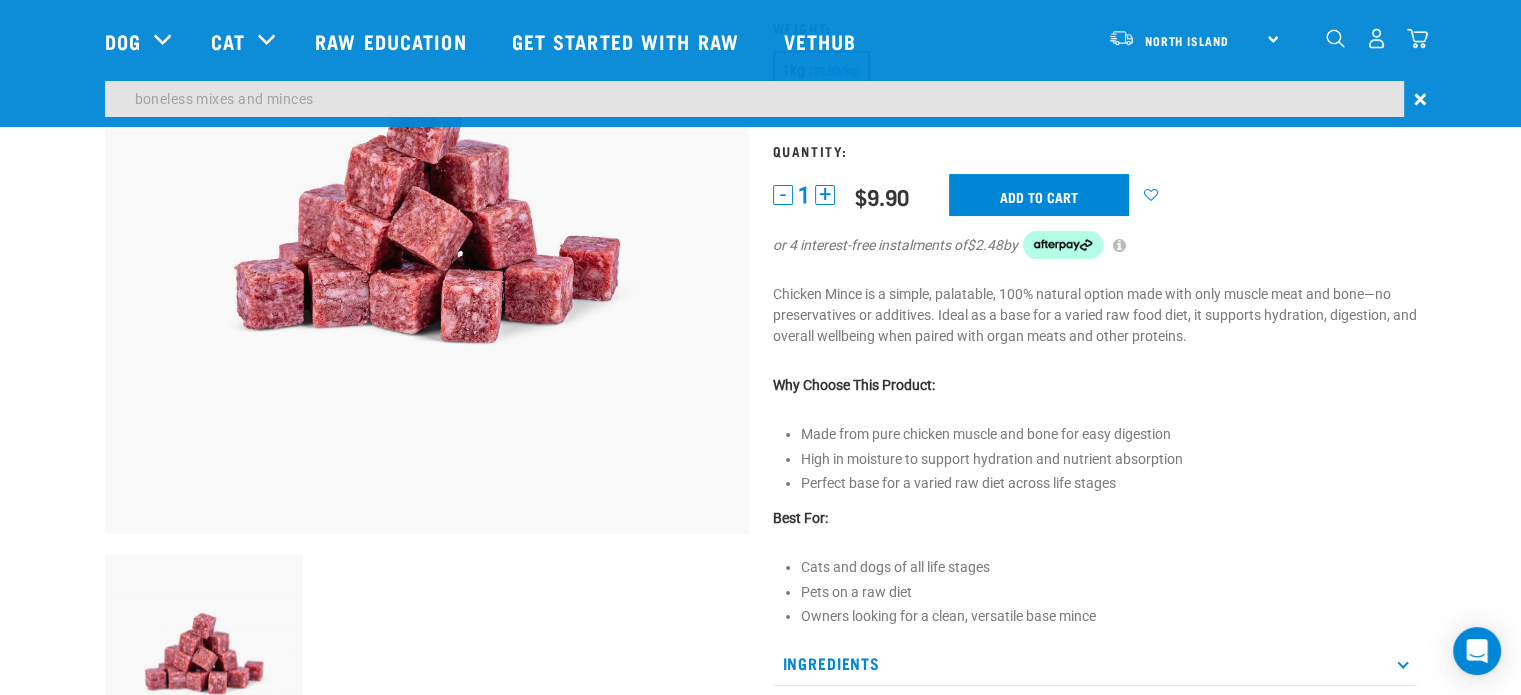scroll, scrollTop: 200, scrollLeft: 0, axis: vertical 